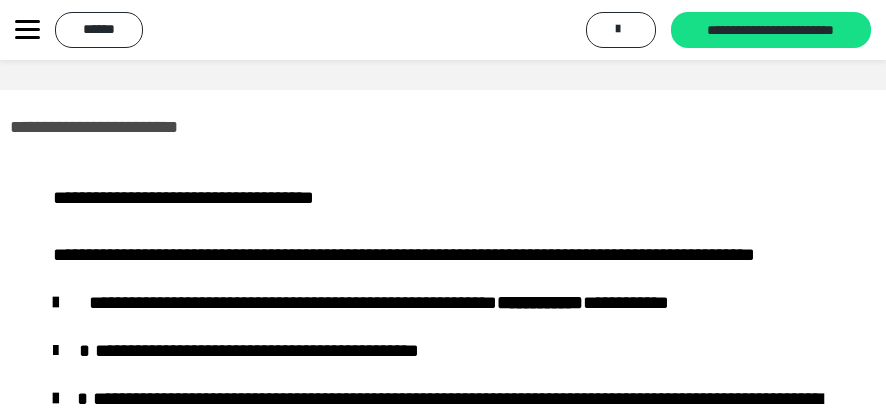 scroll, scrollTop: 0, scrollLeft: 0, axis: both 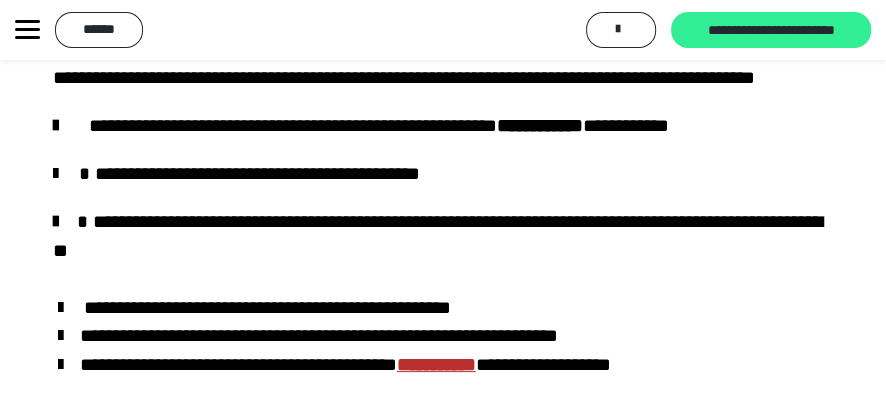 click on "**********" at bounding box center [771, 31] 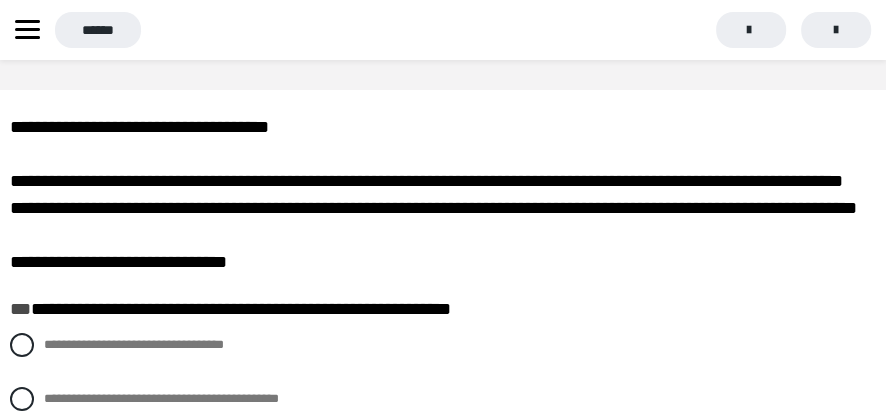 scroll, scrollTop: 177, scrollLeft: 0, axis: vertical 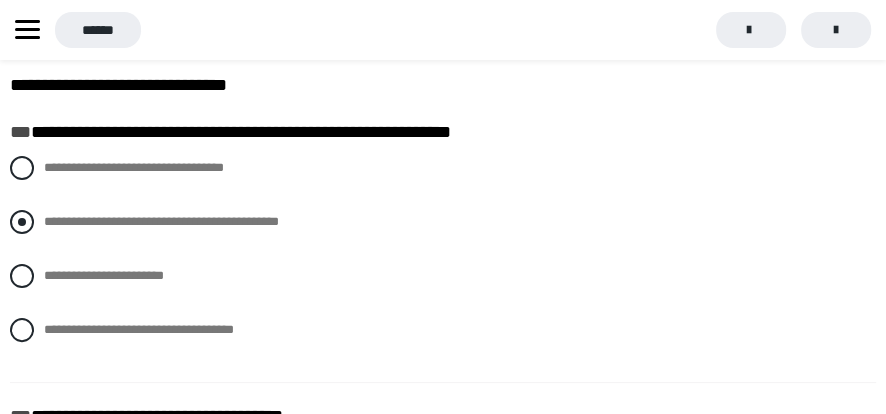 click at bounding box center (22, 222) 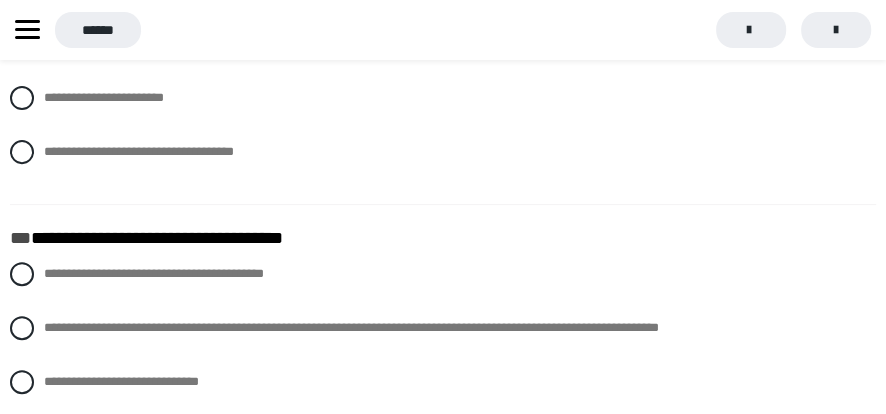 scroll, scrollTop: 533, scrollLeft: 0, axis: vertical 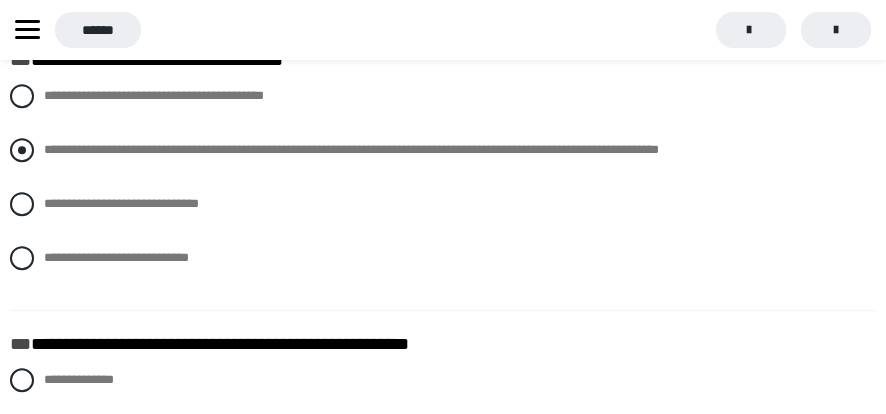 click at bounding box center (22, 150) 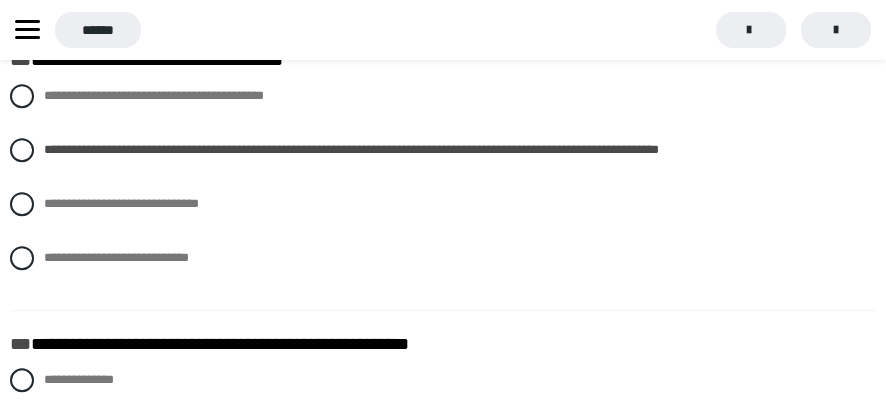 scroll, scrollTop: 710, scrollLeft: 0, axis: vertical 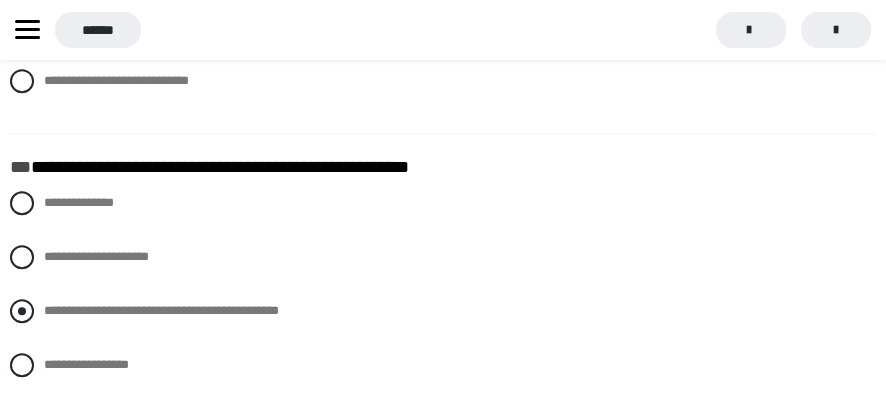 click at bounding box center (22, 311) 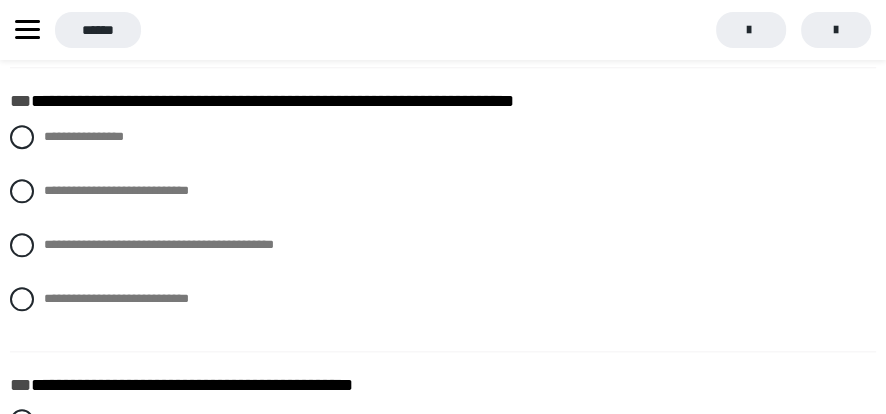 scroll, scrollTop: 1066, scrollLeft: 0, axis: vertical 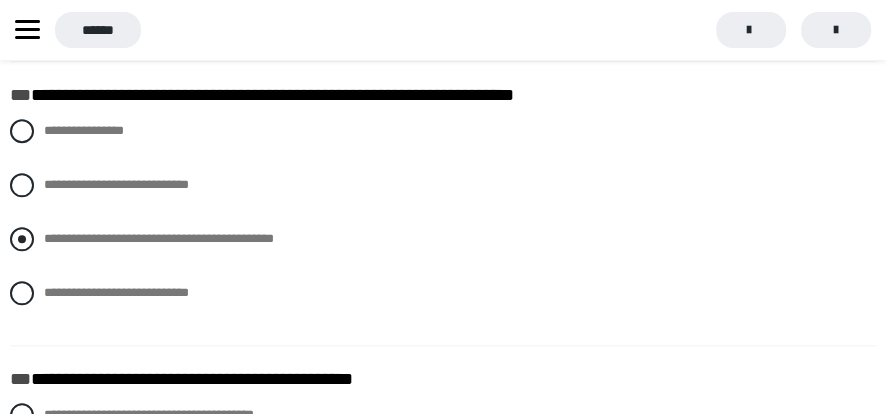 click at bounding box center (22, 239) 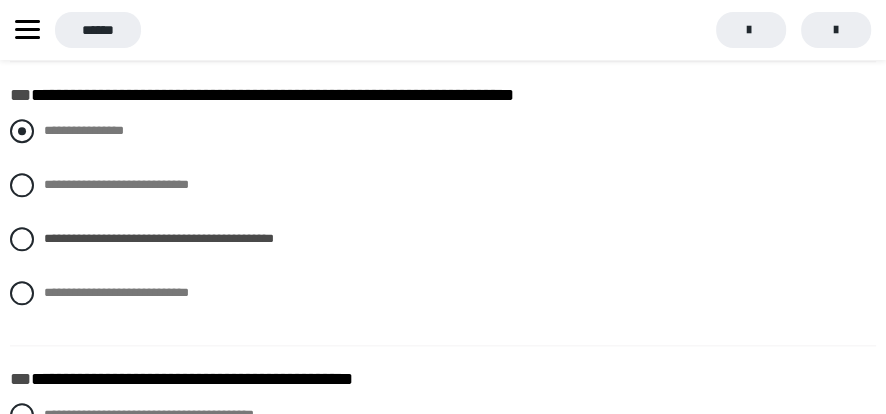 click at bounding box center [22, 131] 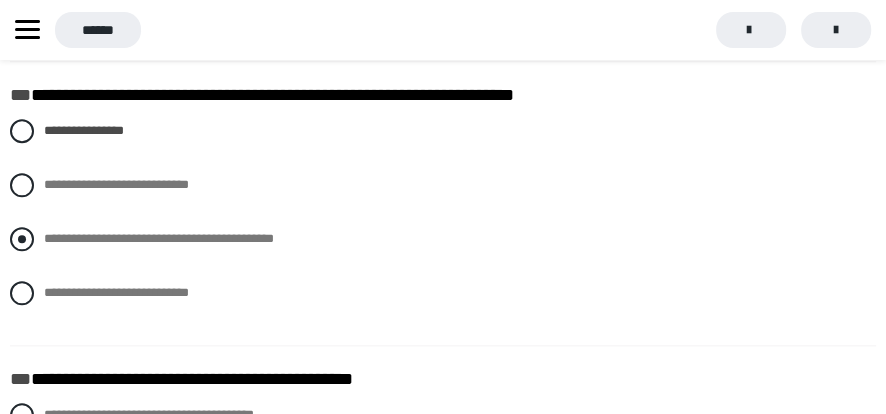 click at bounding box center (22, 239) 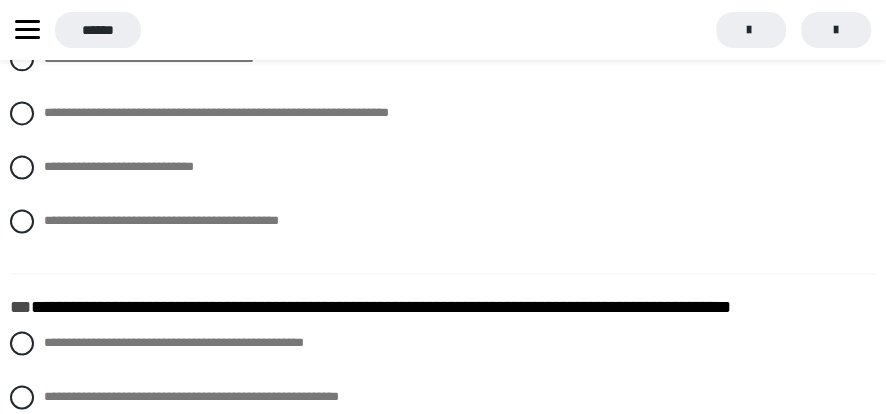 scroll, scrollTop: 1244, scrollLeft: 0, axis: vertical 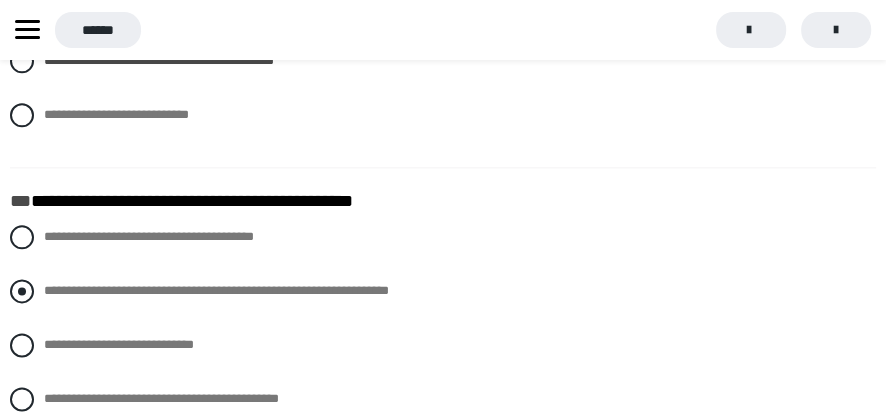 click at bounding box center [22, 291] 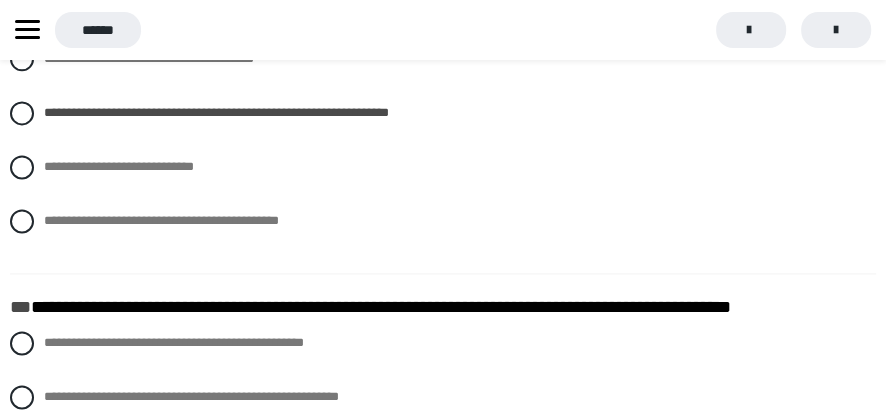 scroll, scrollTop: 1600, scrollLeft: 0, axis: vertical 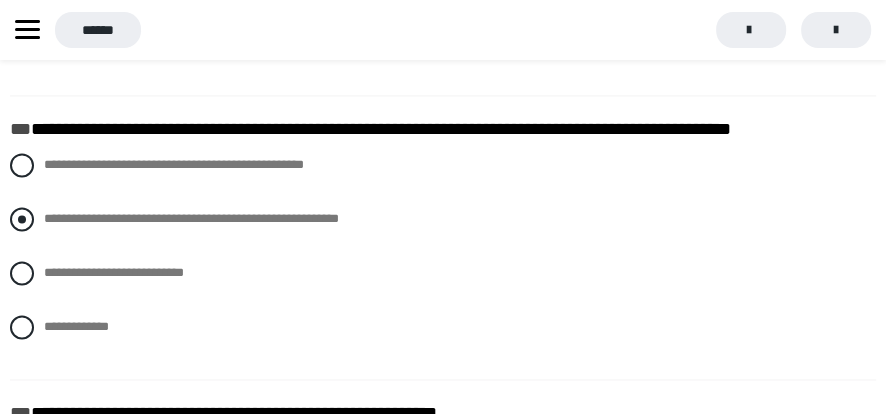 click at bounding box center (22, 219) 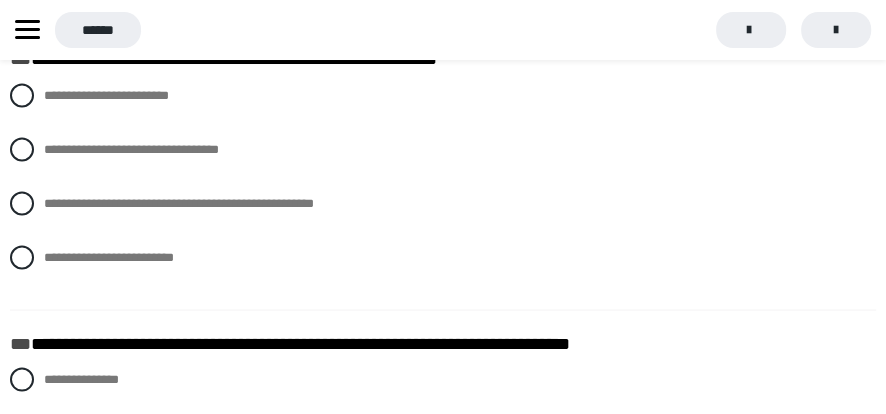 scroll, scrollTop: 1955, scrollLeft: 0, axis: vertical 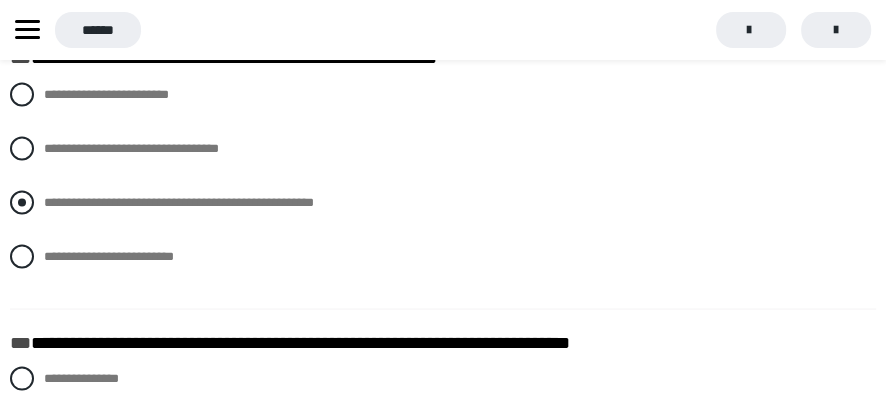 click at bounding box center [22, 202] 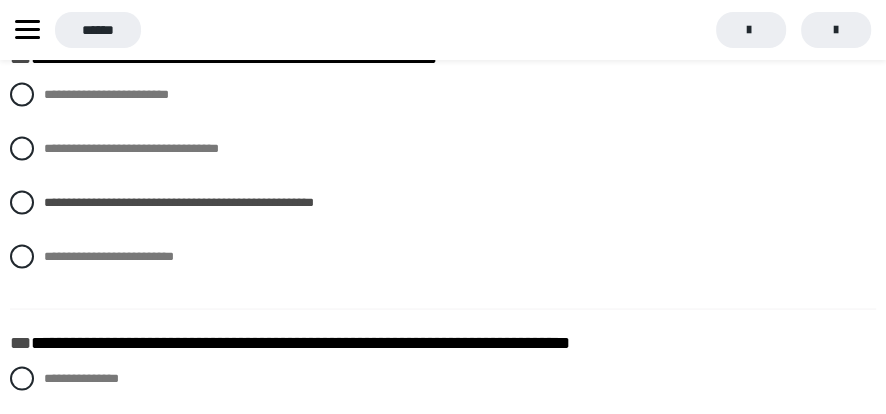scroll, scrollTop: 2133, scrollLeft: 0, axis: vertical 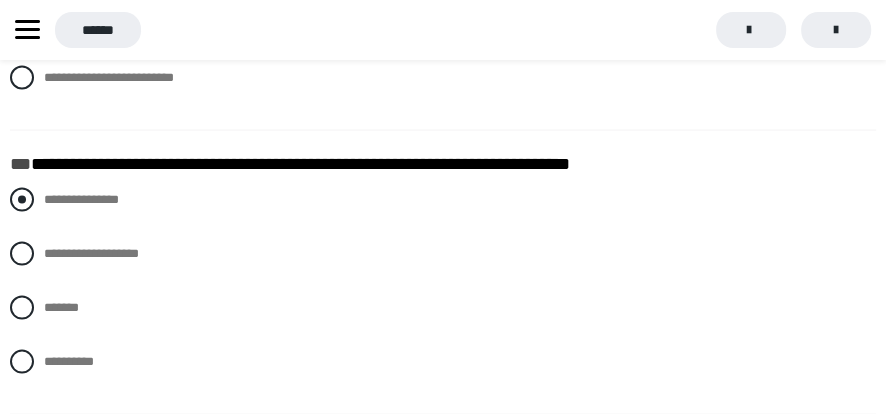 click at bounding box center (22, 200) 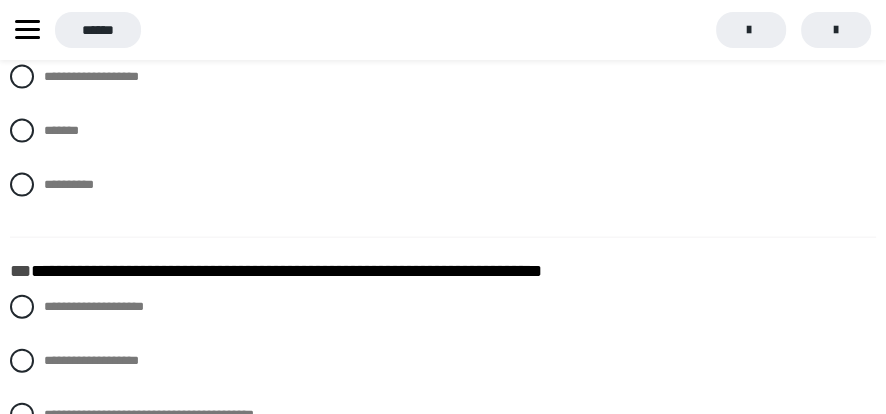 scroll, scrollTop: 2489, scrollLeft: 0, axis: vertical 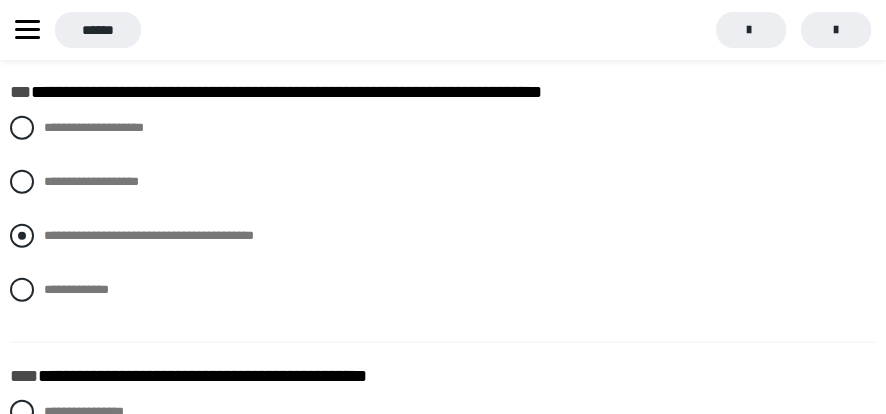 click at bounding box center (22, 236) 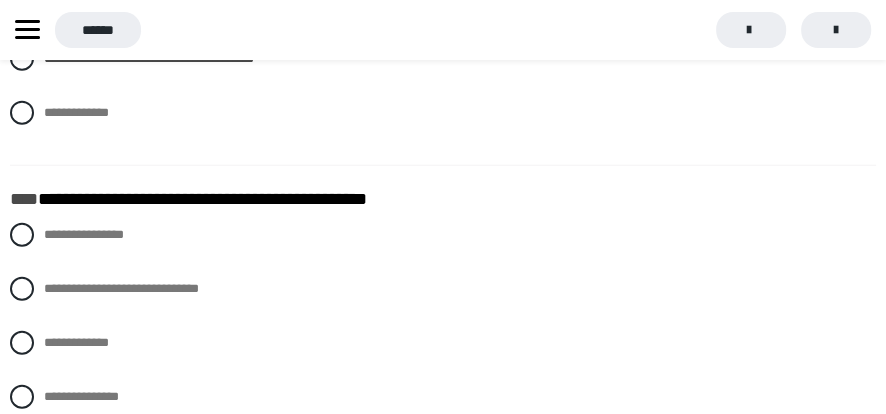 scroll, scrollTop: 2666, scrollLeft: 0, axis: vertical 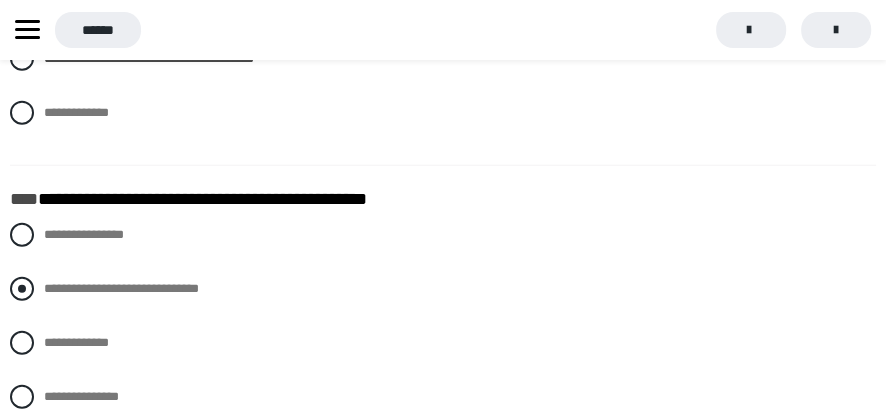 click at bounding box center (22, 289) 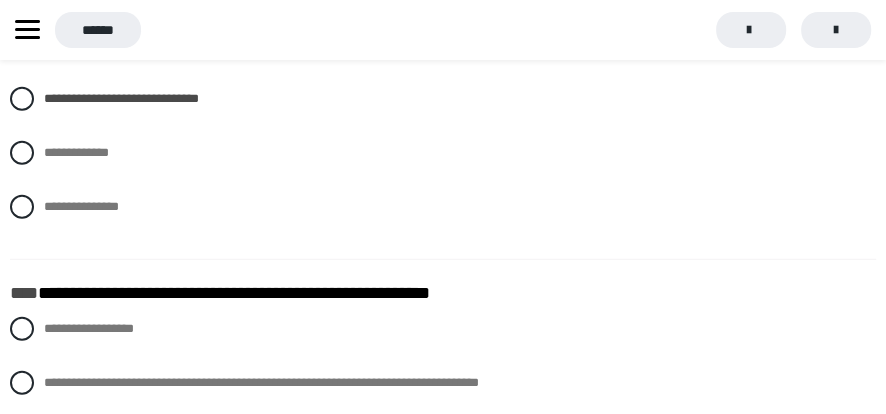 scroll, scrollTop: 3022, scrollLeft: 0, axis: vertical 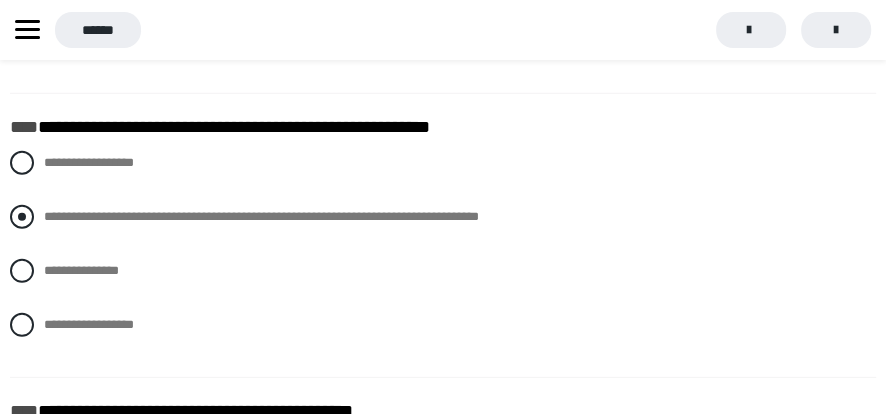 click at bounding box center (22, 217) 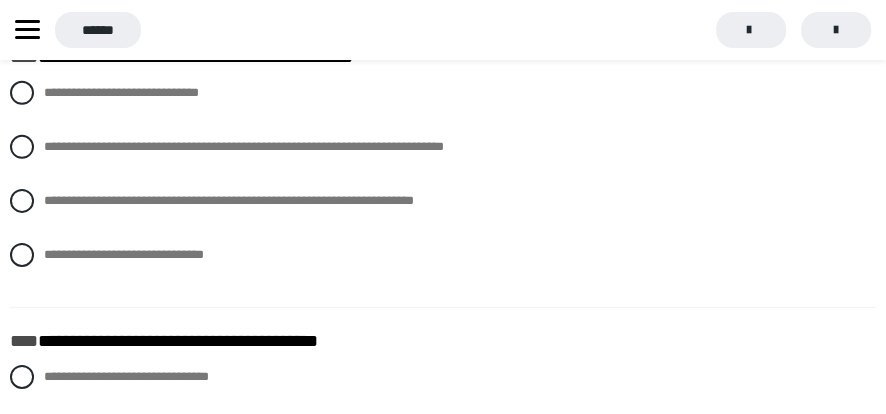 scroll, scrollTop: 3377, scrollLeft: 0, axis: vertical 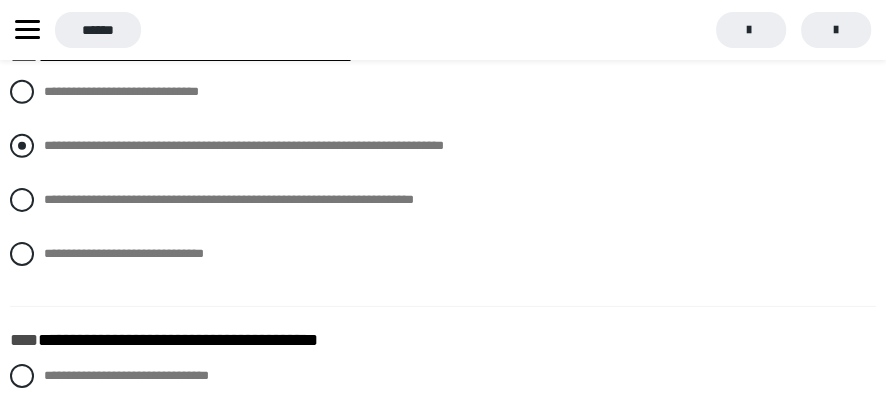 click at bounding box center (22, 146) 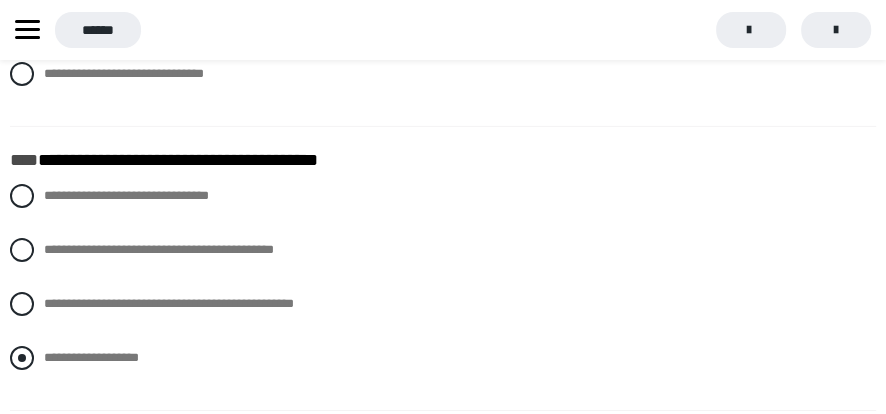 scroll, scrollTop: 3555, scrollLeft: 0, axis: vertical 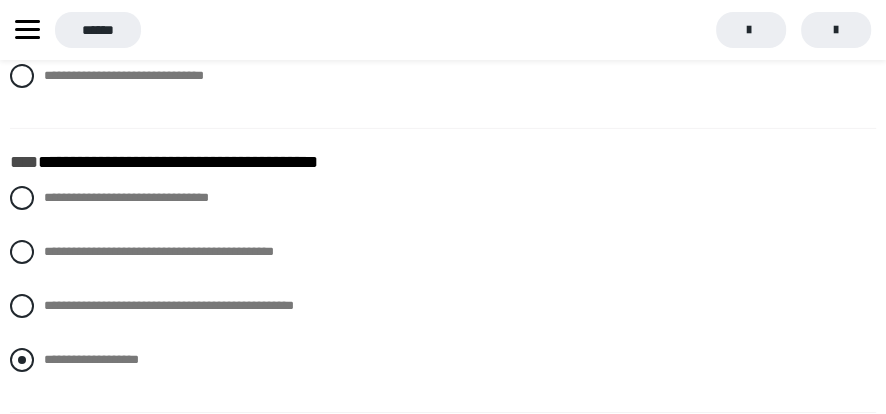 click at bounding box center (22, 360) 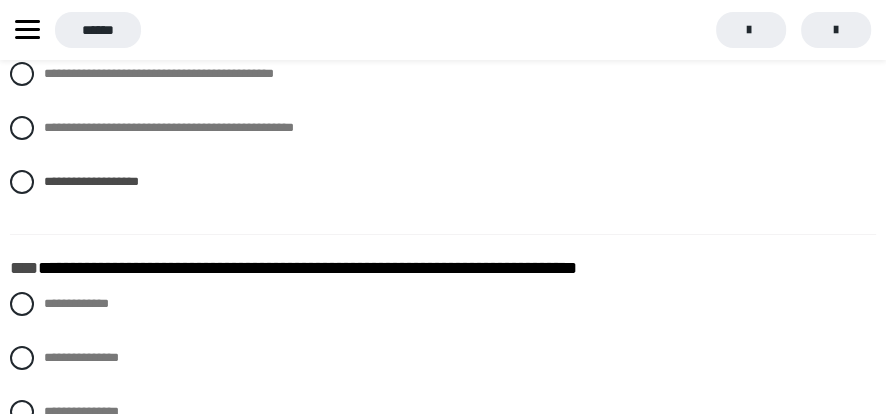 scroll, scrollTop: 3910, scrollLeft: 0, axis: vertical 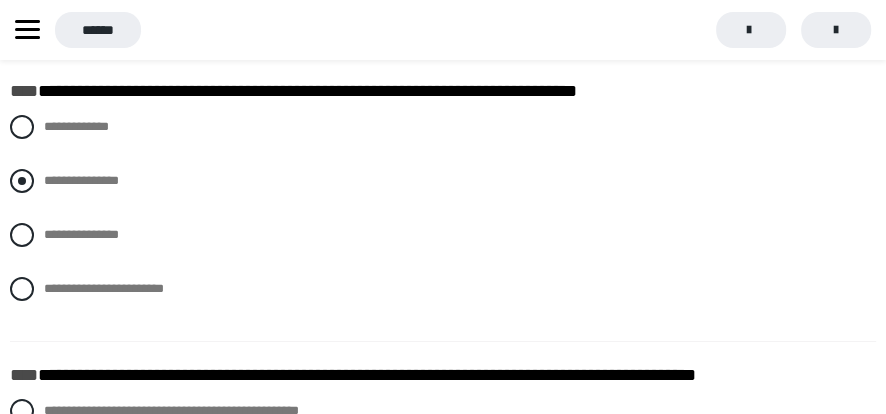 click at bounding box center [22, 181] 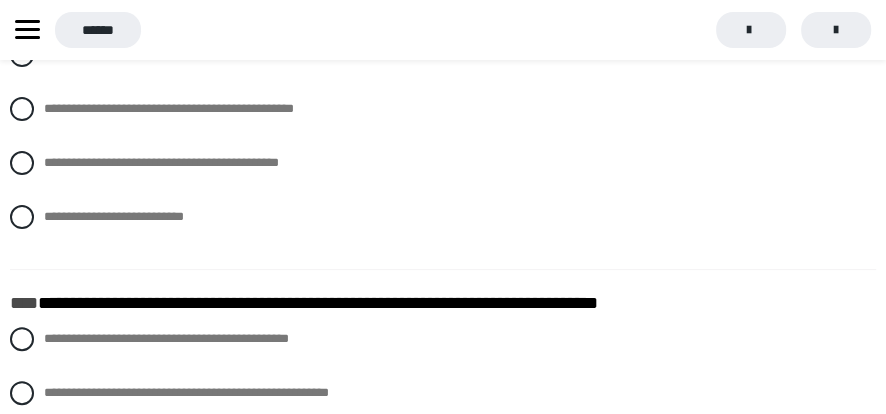 scroll, scrollTop: 4089, scrollLeft: 0, axis: vertical 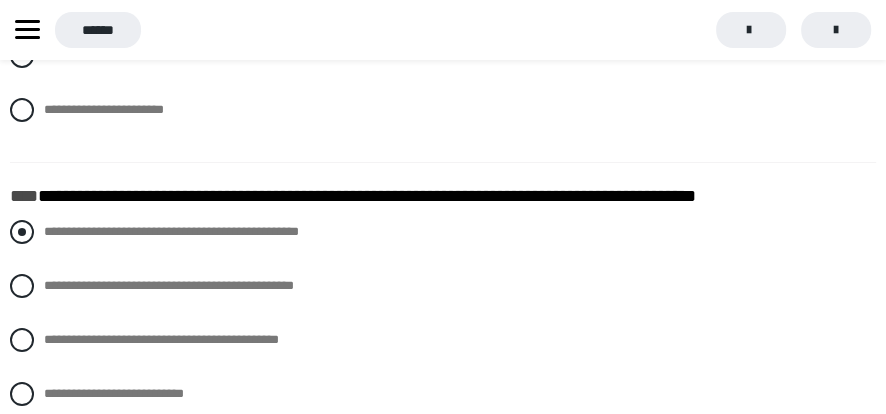 click at bounding box center (22, 232) 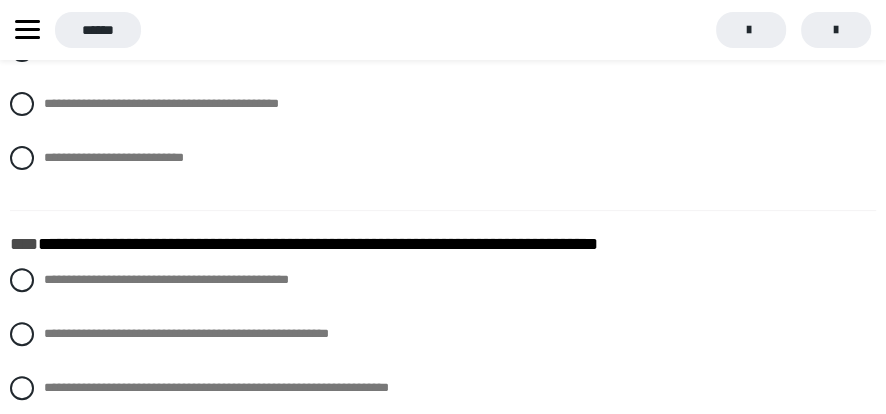 scroll, scrollTop: 4444, scrollLeft: 0, axis: vertical 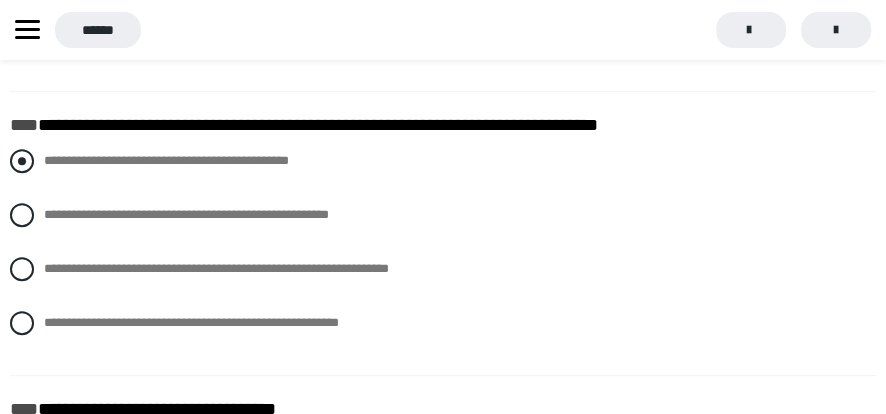 click at bounding box center [22, 161] 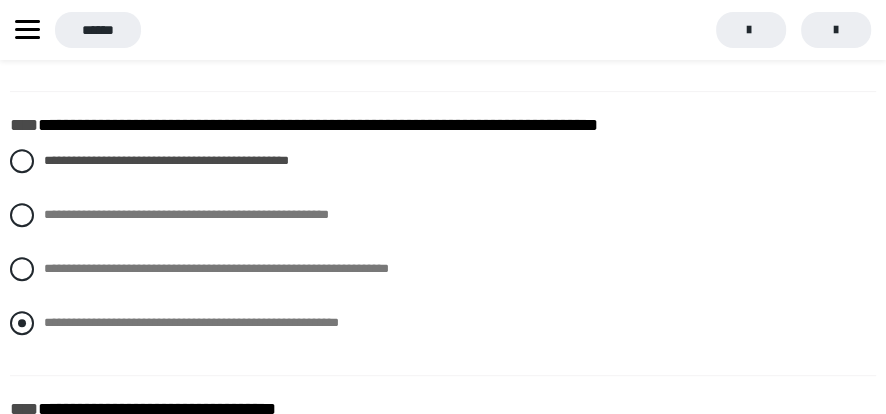 click at bounding box center [22, 323] 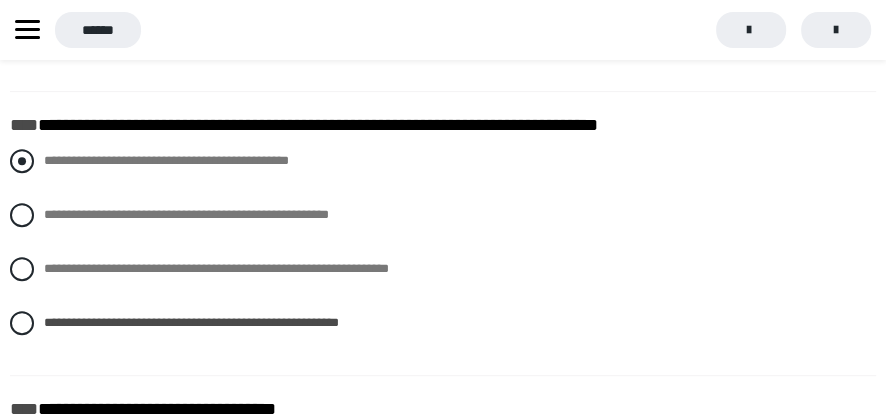 click at bounding box center [22, 161] 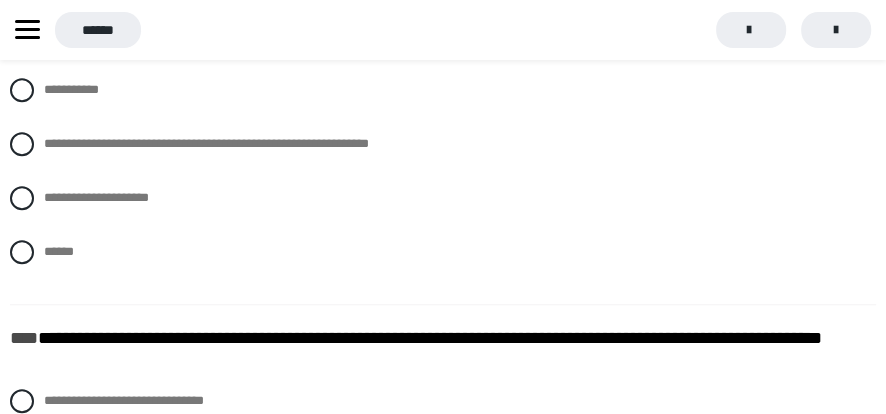 scroll, scrollTop: 4800, scrollLeft: 0, axis: vertical 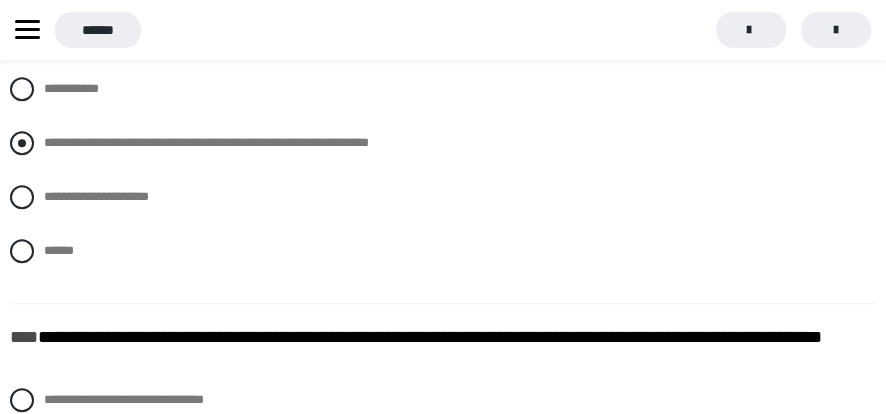 click at bounding box center (22, 143) 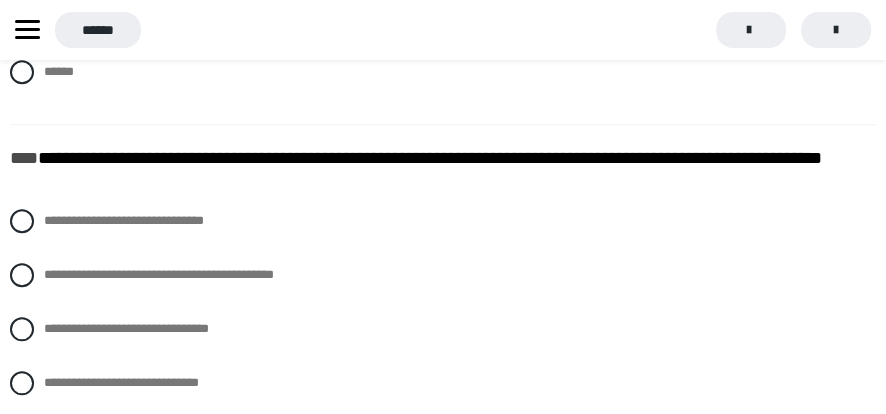 scroll, scrollTop: 4977, scrollLeft: 0, axis: vertical 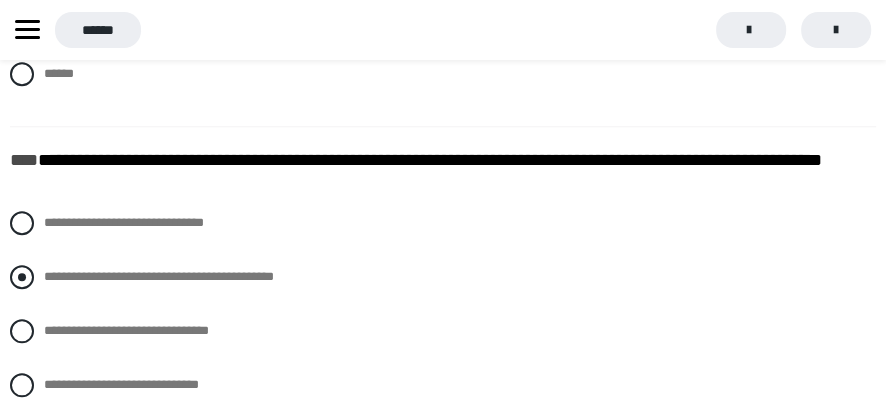 click at bounding box center (22, 277) 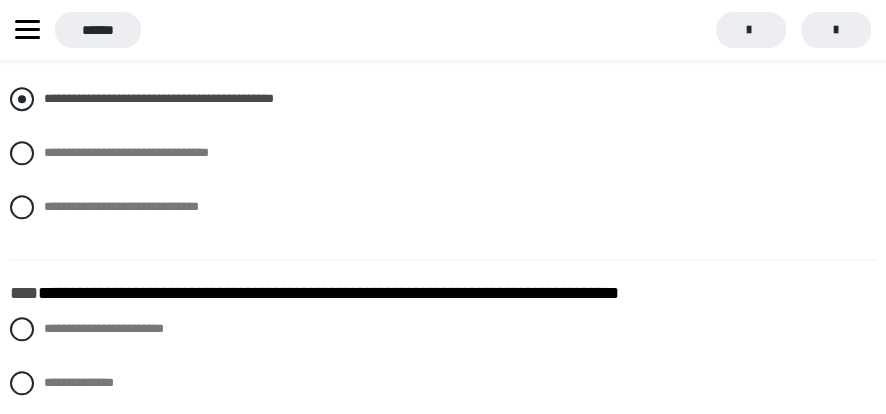 scroll, scrollTop: 5333, scrollLeft: 0, axis: vertical 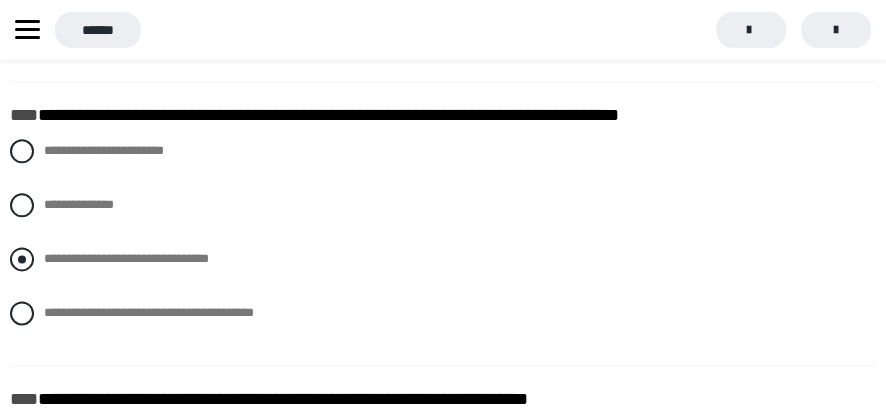 click at bounding box center (22, 259) 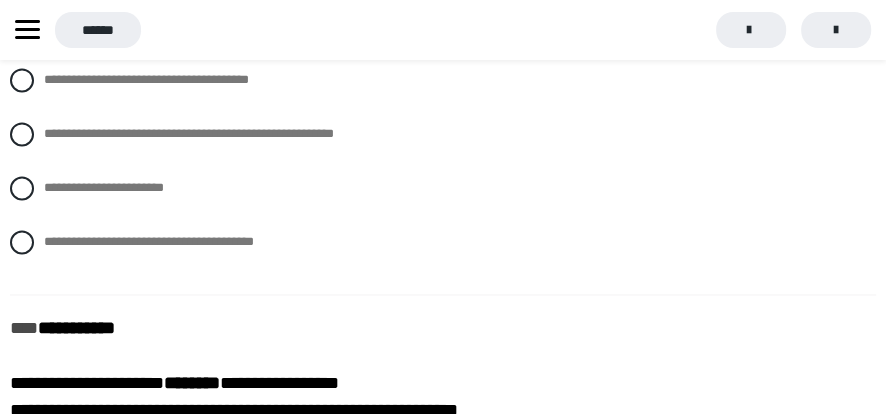 scroll, scrollTop: 5689, scrollLeft: 0, axis: vertical 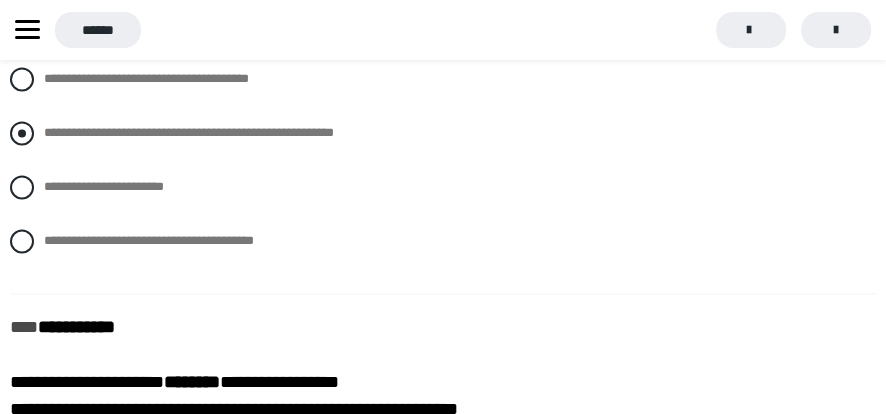 click at bounding box center (22, 133) 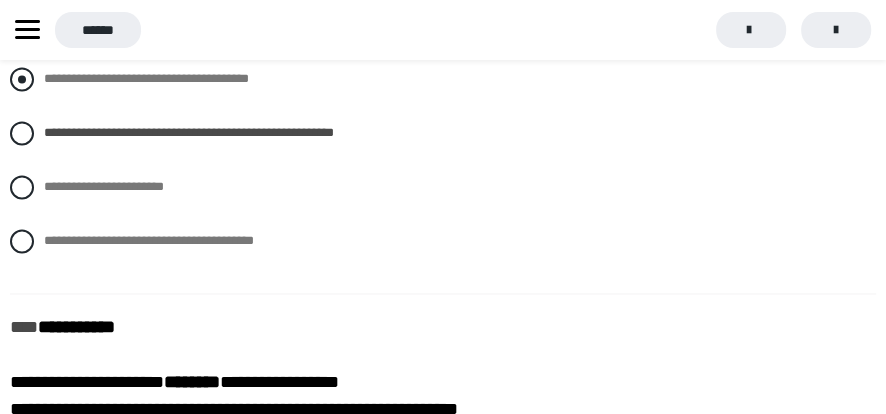 click at bounding box center (22, 79) 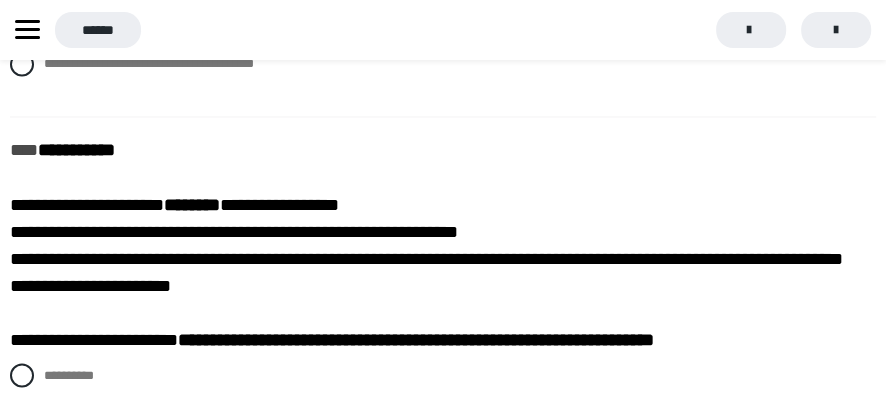 scroll, scrollTop: 6044, scrollLeft: 0, axis: vertical 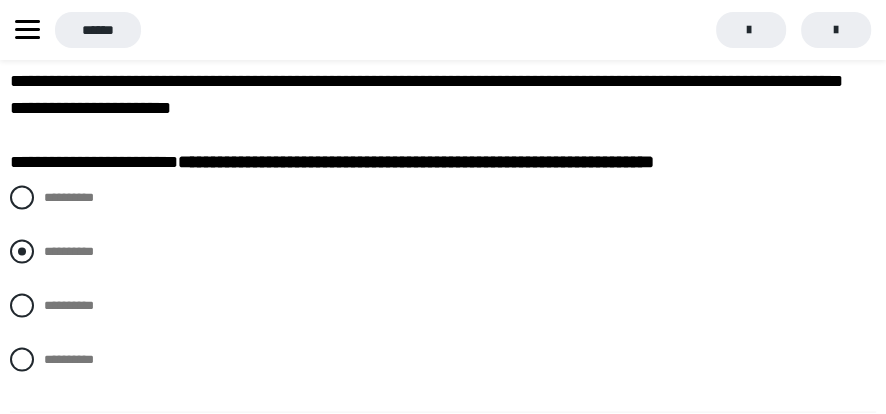 click at bounding box center (22, 251) 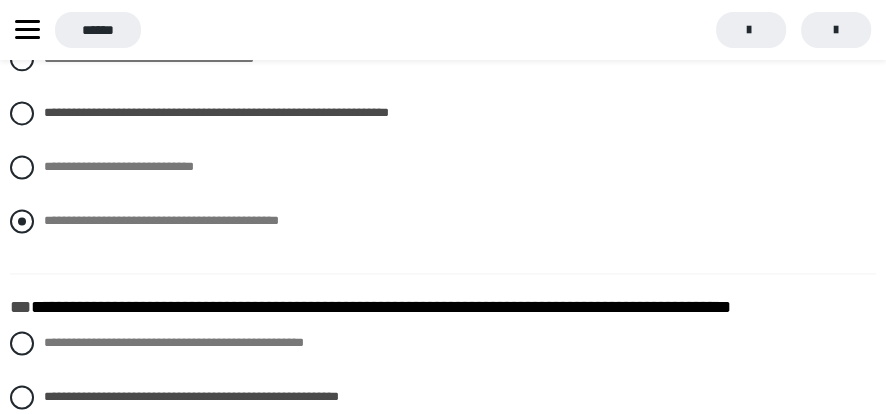 scroll, scrollTop: 1600, scrollLeft: 0, axis: vertical 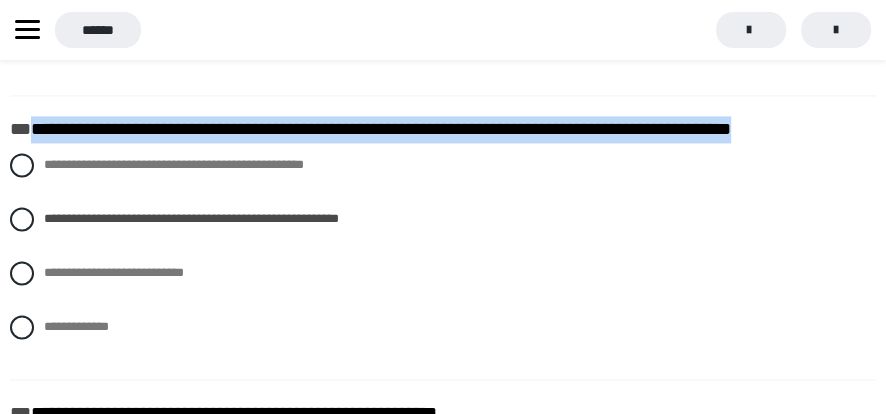 drag, startPoint x: 34, startPoint y: 153, endPoint x: 868, endPoint y: 132, distance: 834.26434 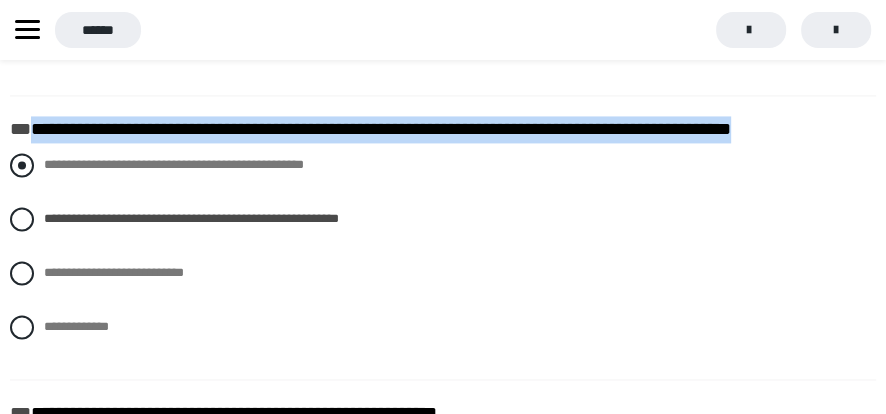 click at bounding box center (22, 165) 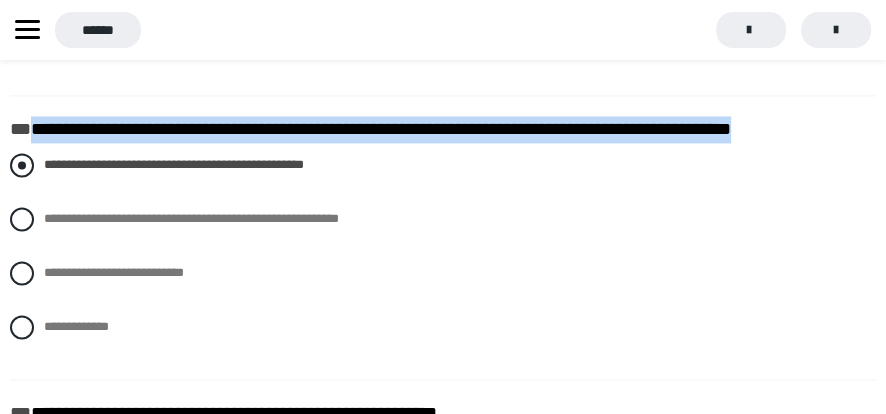 click on "**********" at bounding box center (443, 165) 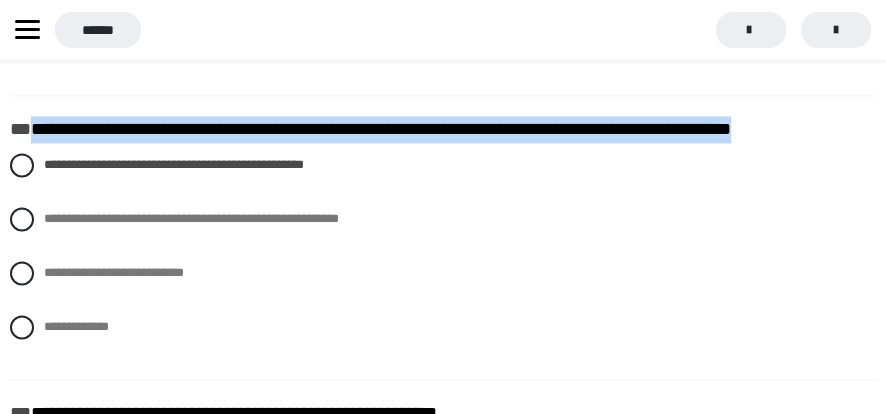 click on "**********" at bounding box center (443, 1807) 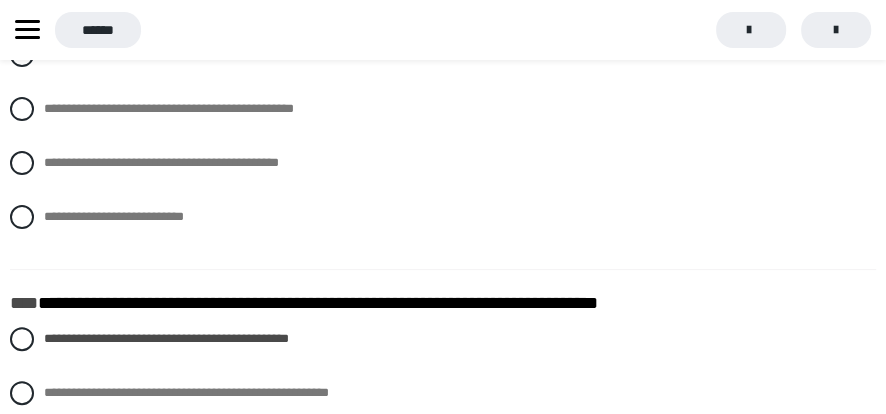scroll, scrollTop: 4089, scrollLeft: 0, axis: vertical 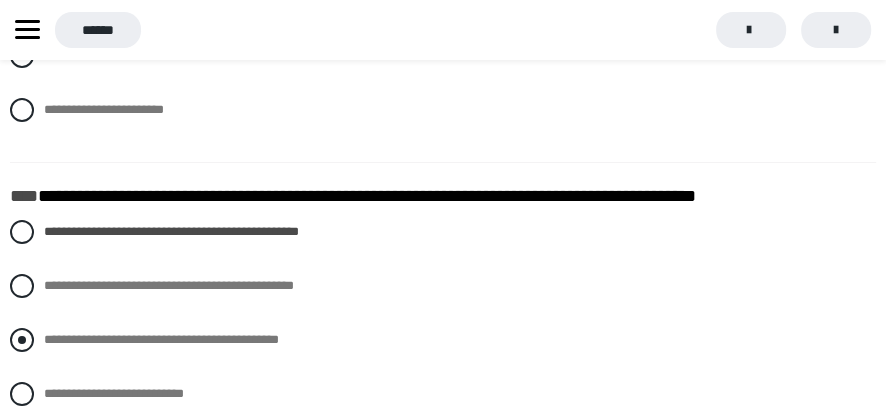 click at bounding box center [22, 340] 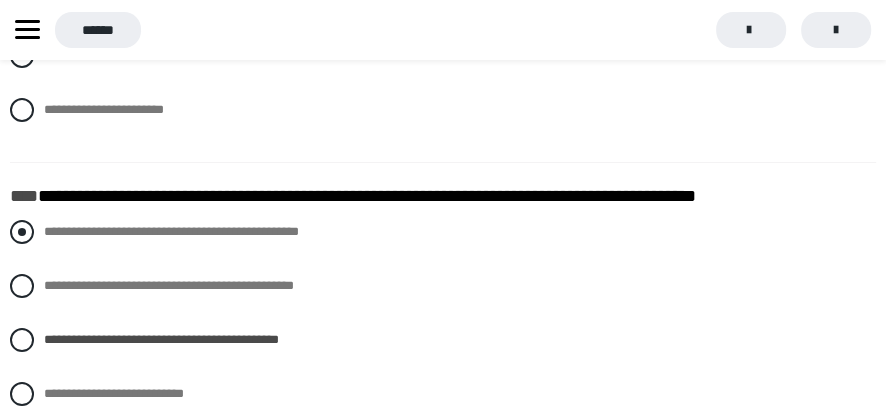 click at bounding box center [22, 232] 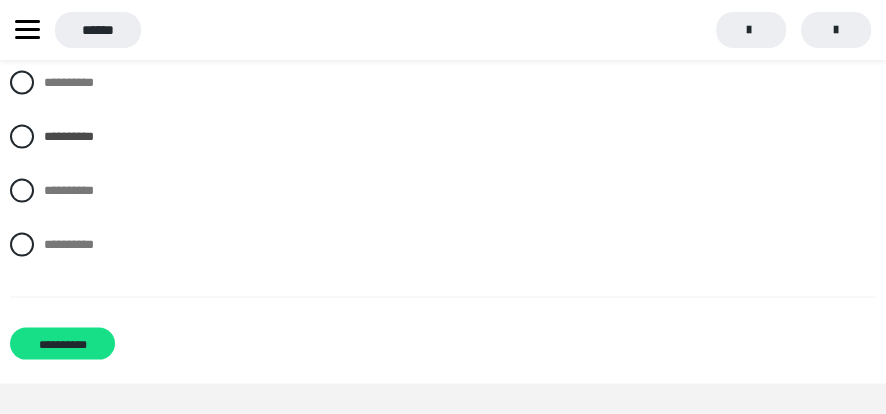 scroll, scrollTop: 6183, scrollLeft: 0, axis: vertical 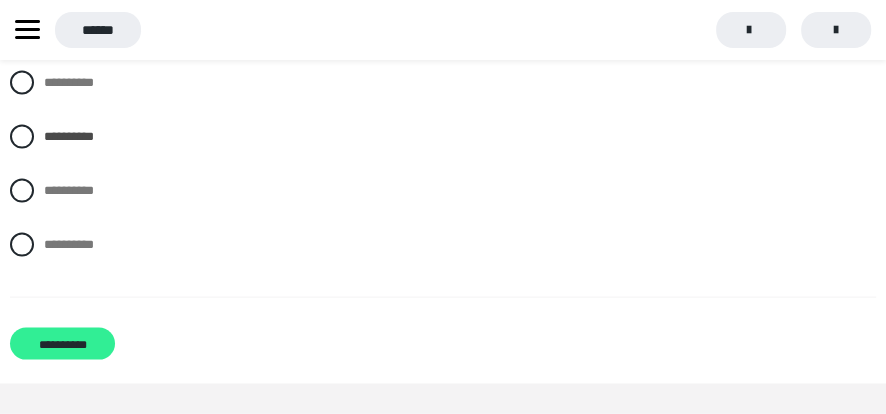 click on "**********" at bounding box center [62, 344] 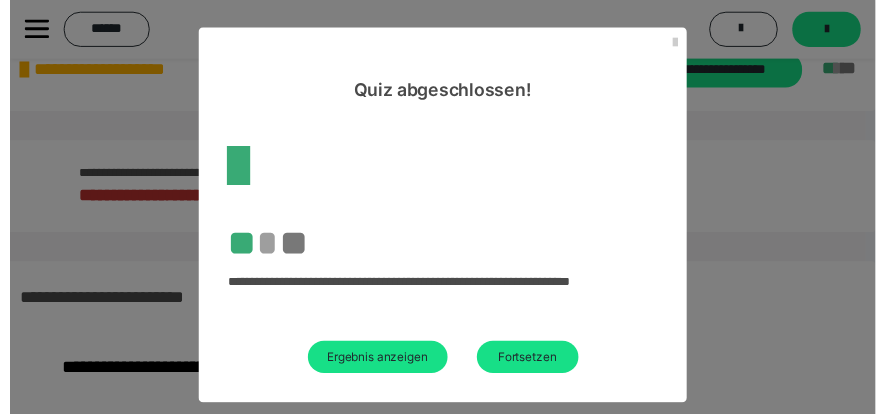 scroll, scrollTop: 1290, scrollLeft: 0, axis: vertical 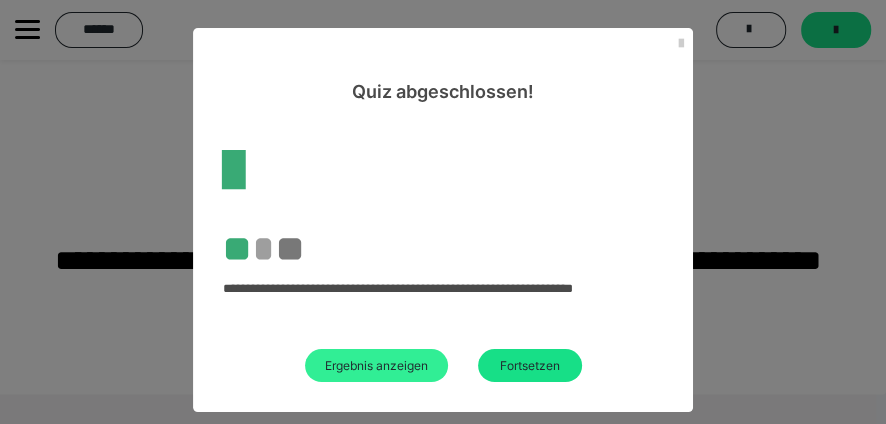 click on "Ergebnis anzeigen" at bounding box center (376, 365) 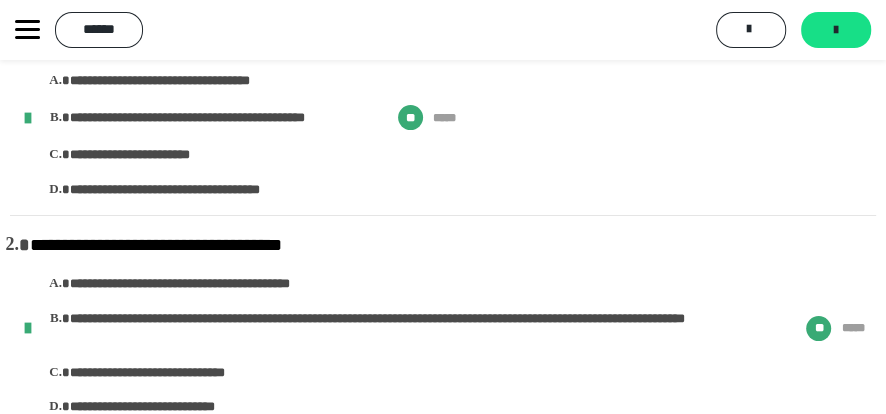 scroll, scrollTop: 0, scrollLeft: 0, axis: both 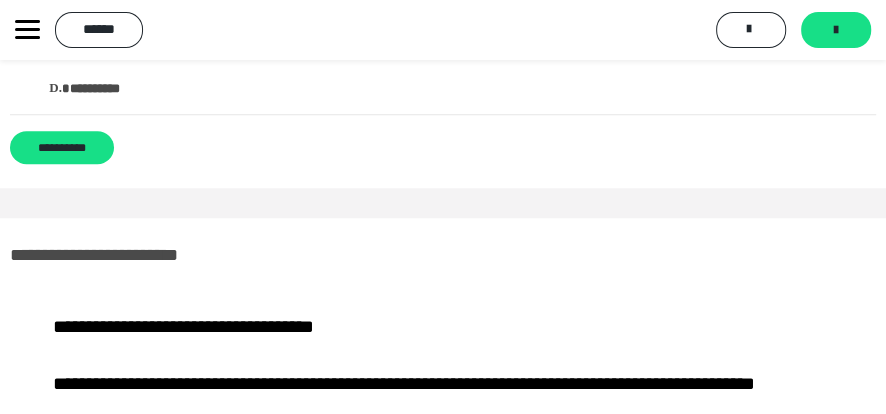 drag, startPoint x: 12, startPoint y: 162, endPoint x: 240, endPoint y: 125, distance: 230.98268 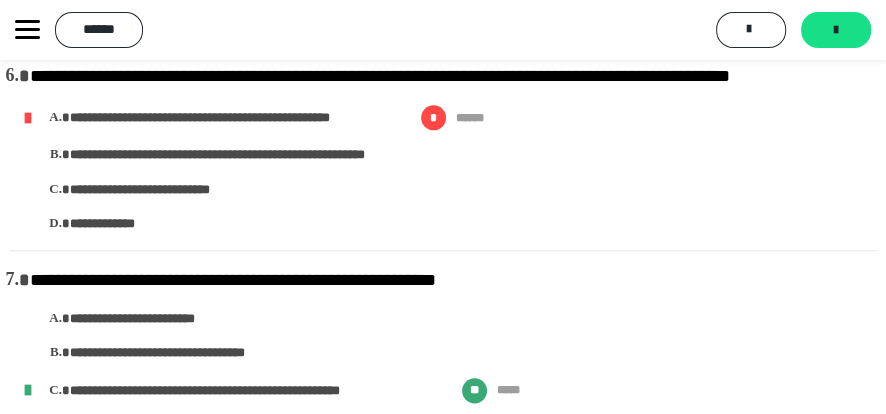 scroll, scrollTop: 942, scrollLeft: 0, axis: vertical 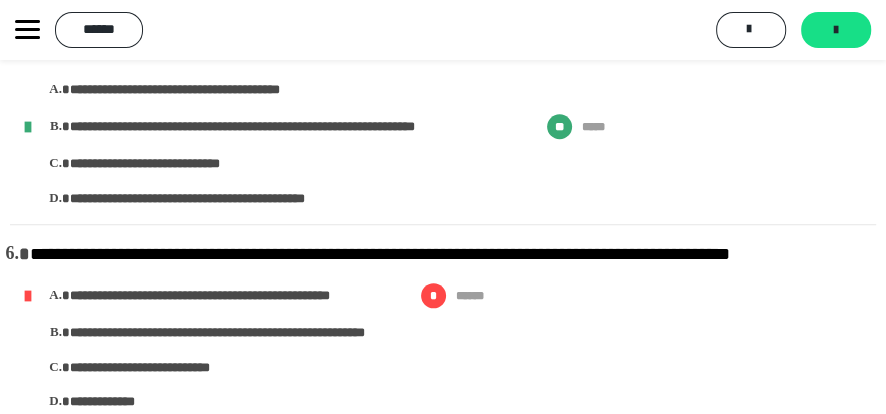 click 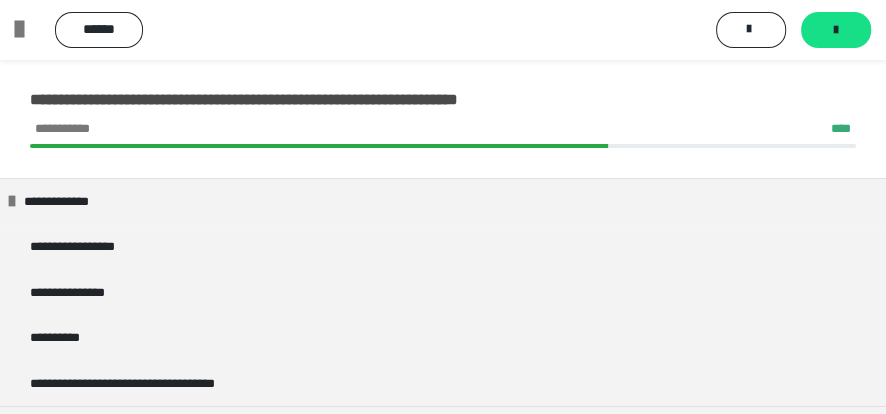 click on "****" at bounding box center (438, 1480) 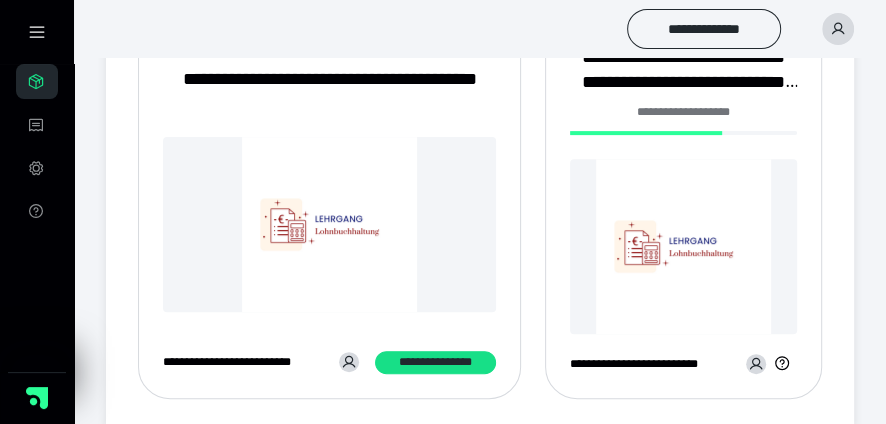 scroll, scrollTop: 352, scrollLeft: 0, axis: vertical 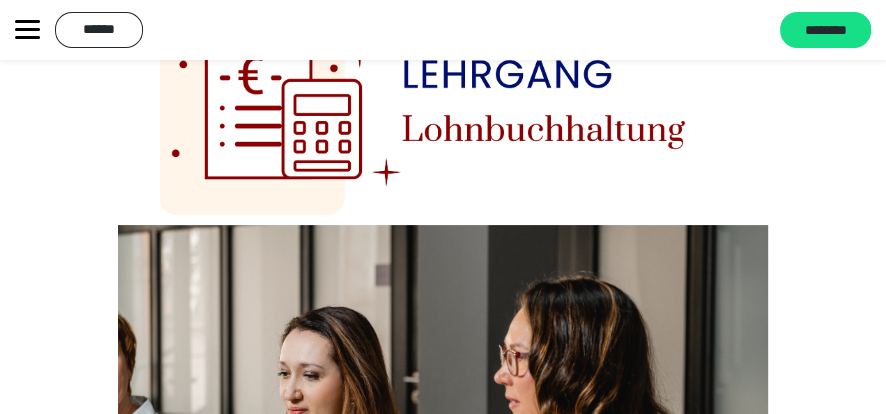 click 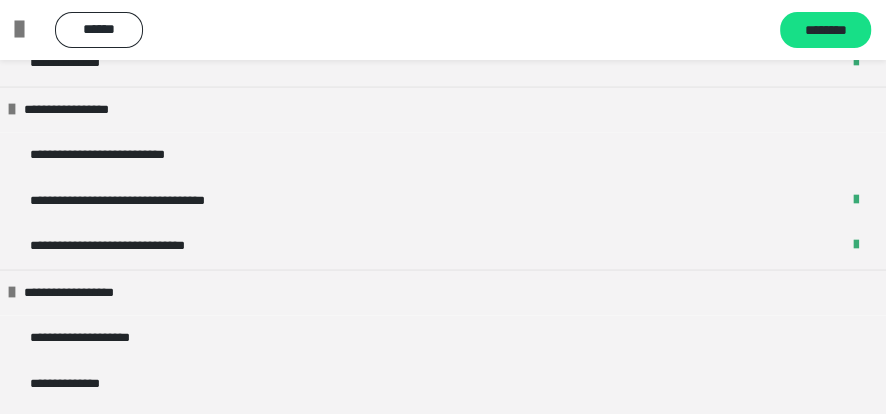 scroll, scrollTop: 1777, scrollLeft: 0, axis: vertical 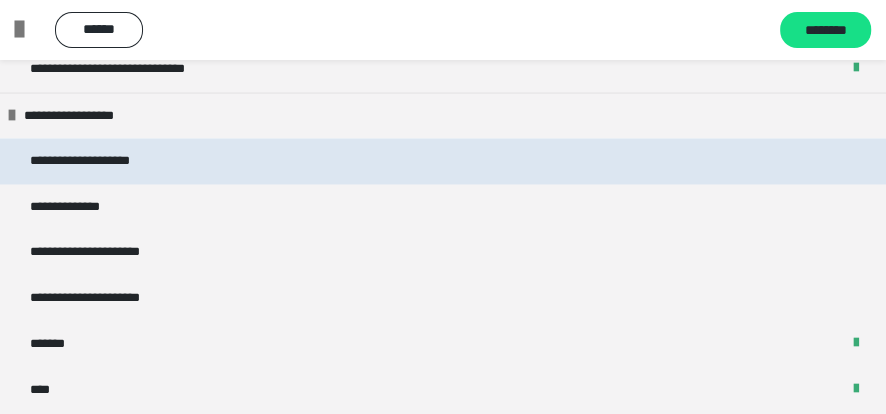 click on "**********" at bounding box center [443, 160] 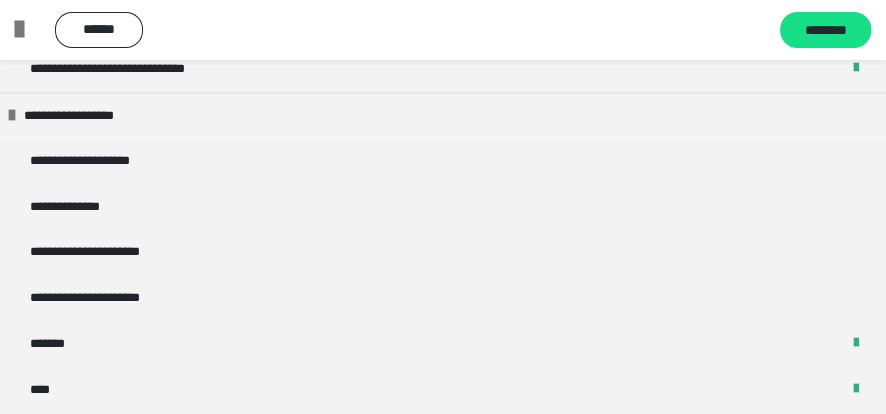 scroll, scrollTop: 0, scrollLeft: 0, axis: both 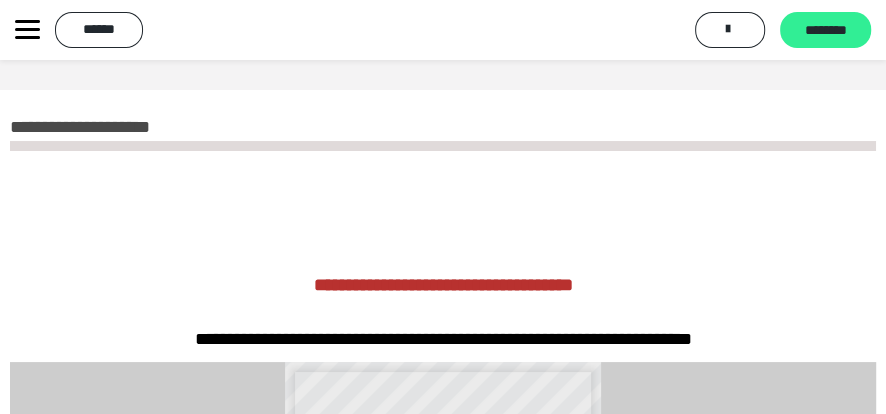 click on "********" at bounding box center (825, 31) 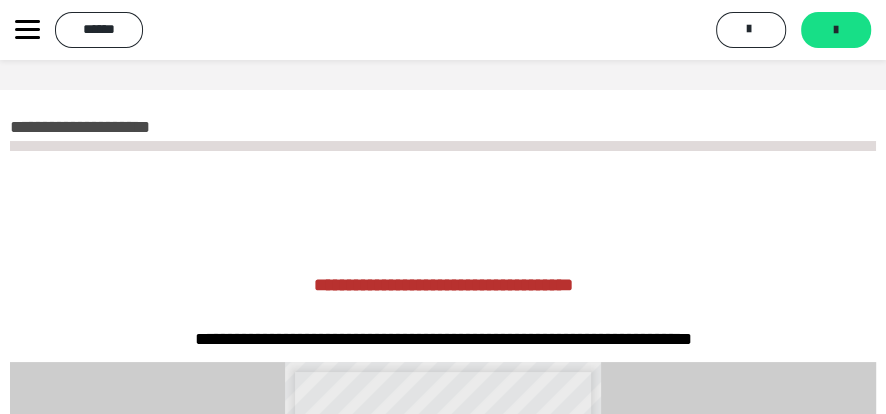 click 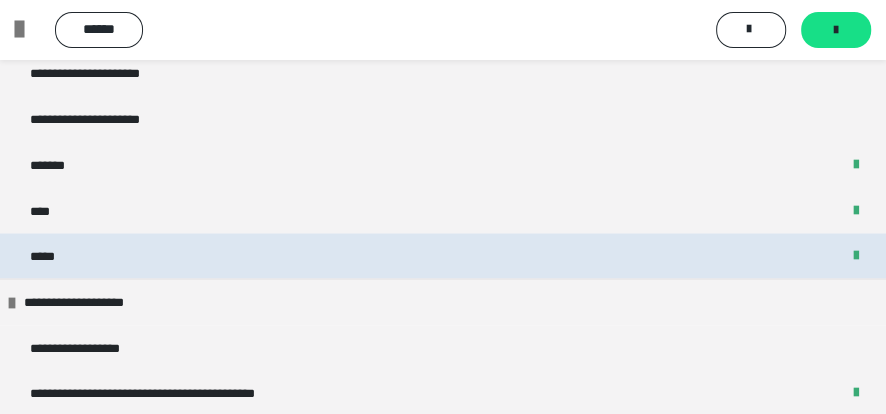 scroll, scrollTop: 1777, scrollLeft: 0, axis: vertical 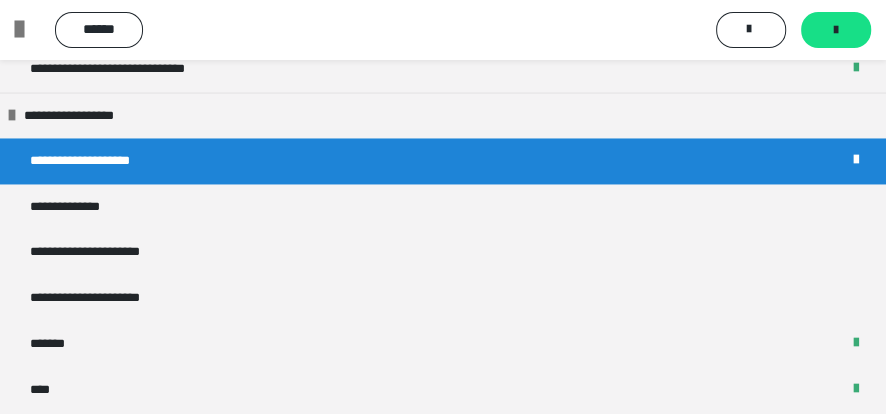 click on "**********" at bounding box center (443, 160) 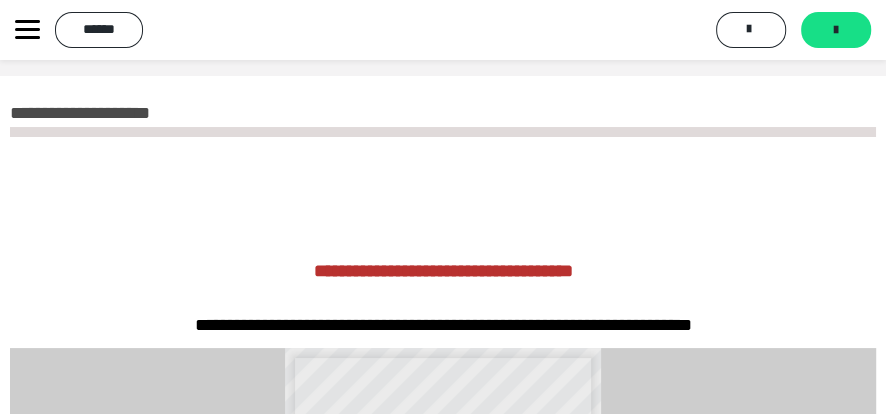 scroll, scrollTop: 0, scrollLeft: 0, axis: both 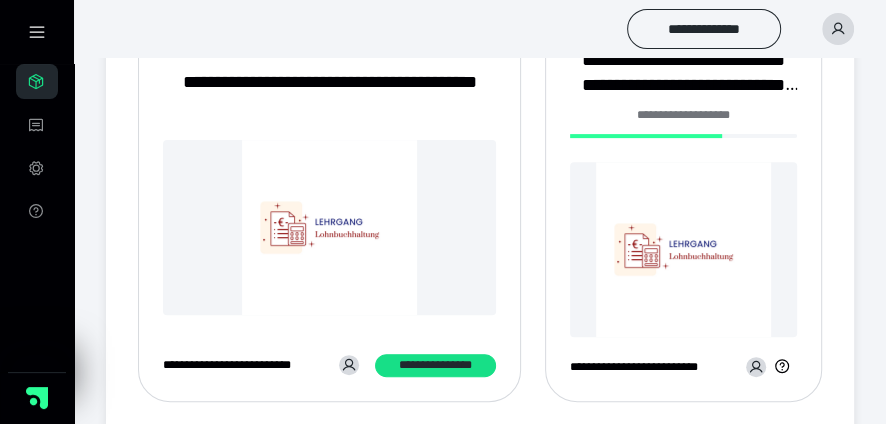 click at bounding box center [683, 249] 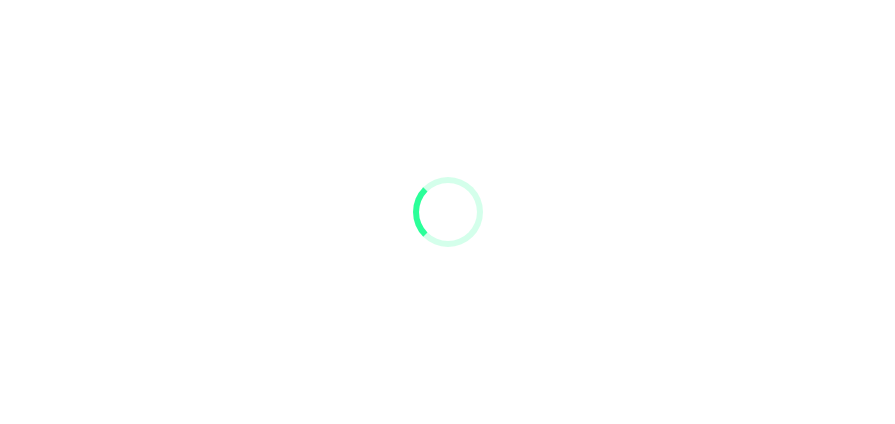 scroll, scrollTop: 0, scrollLeft: 0, axis: both 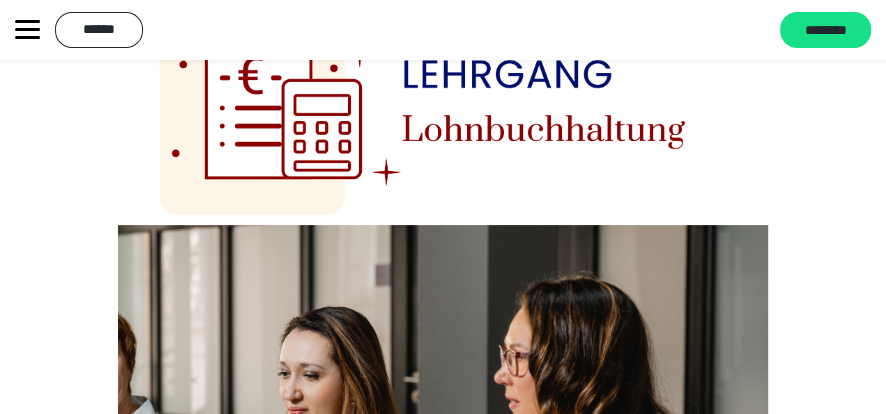 click 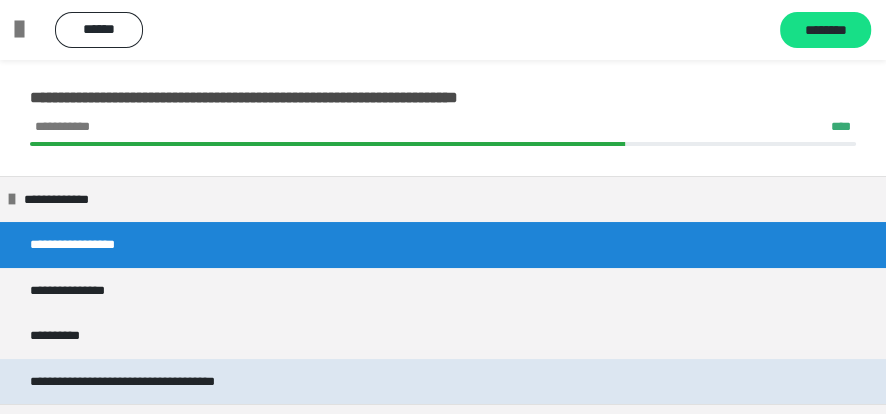 scroll, scrollTop: 0, scrollLeft: 0, axis: both 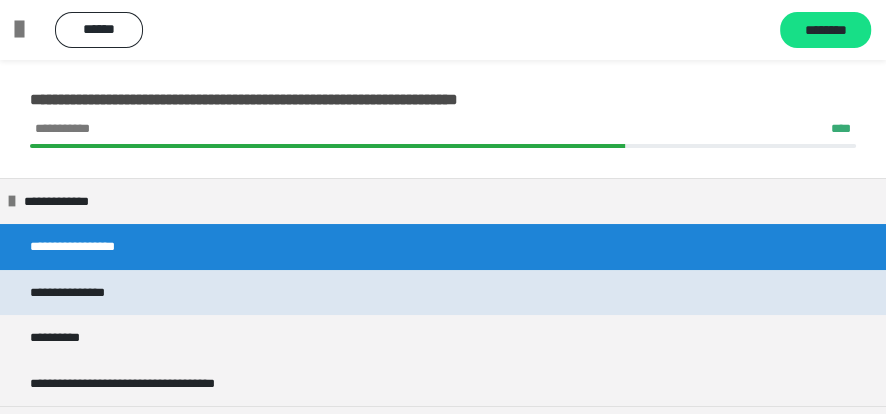 click on "**********" at bounding box center (443, 292) 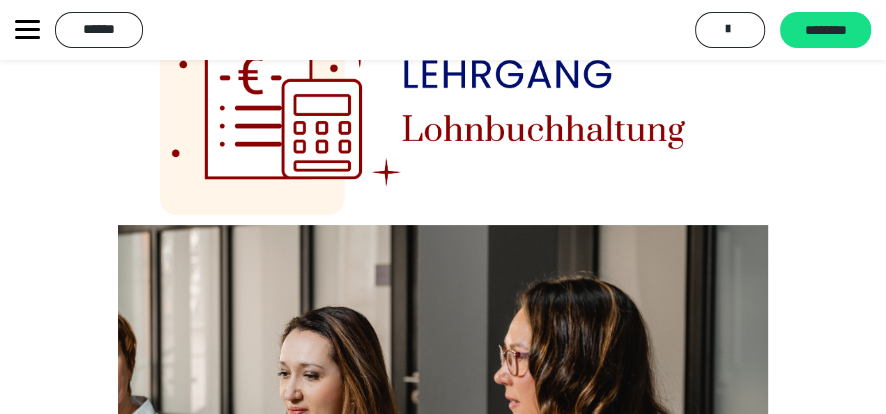 scroll, scrollTop: 0, scrollLeft: 0, axis: both 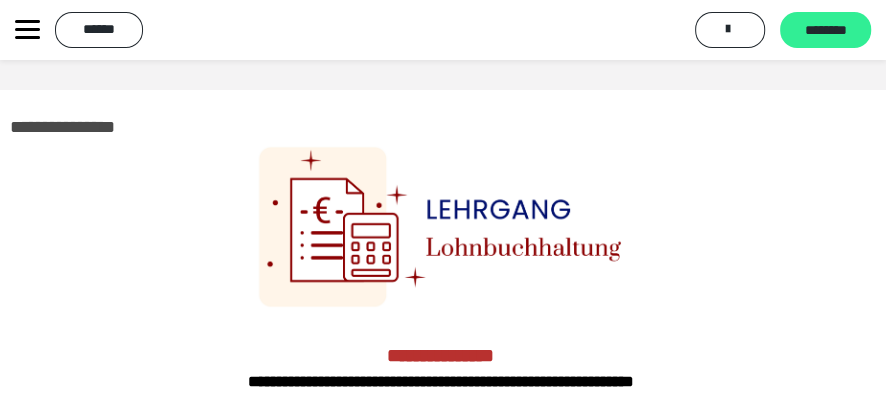 click on "********" at bounding box center (825, 31) 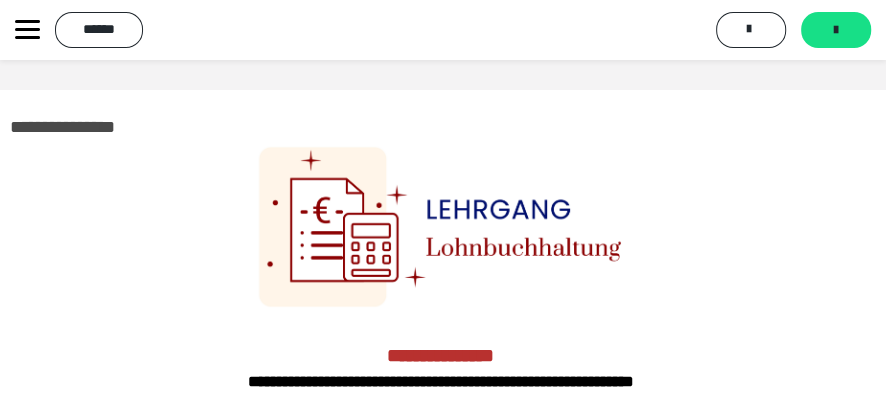 click 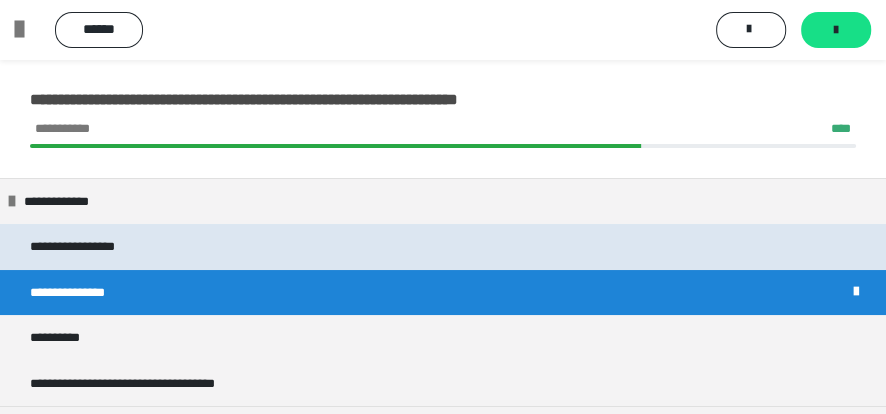 click on "**********" at bounding box center [443, 246] 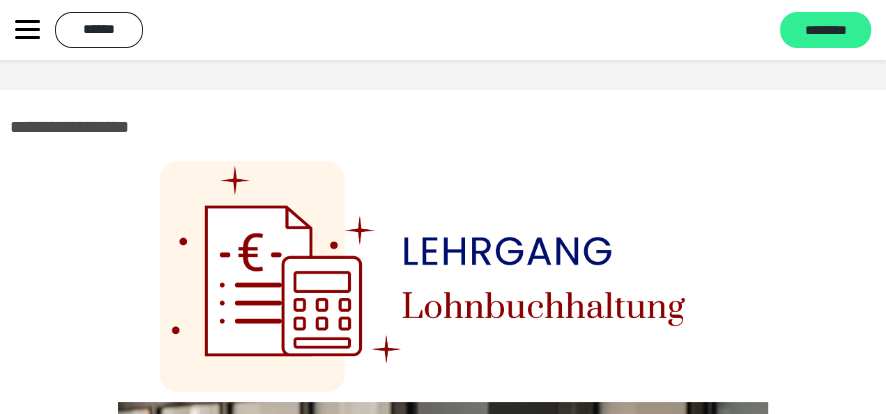click on "********" at bounding box center [825, 31] 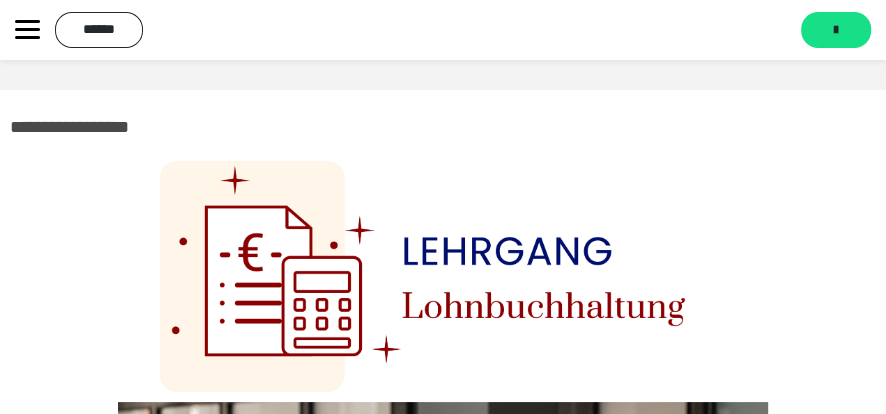 click 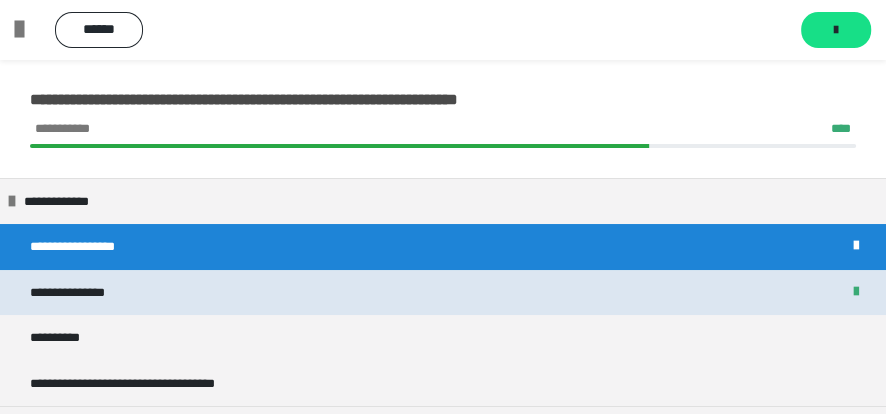 scroll, scrollTop: 177, scrollLeft: 0, axis: vertical 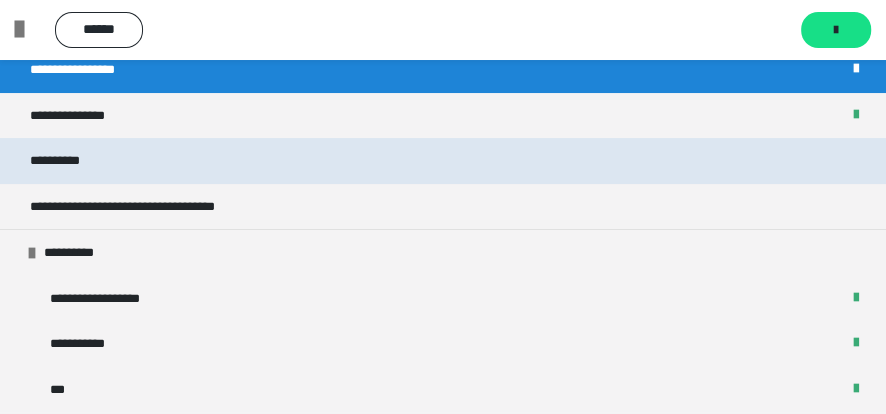 click on "**********" at bounding box center [443, 160] 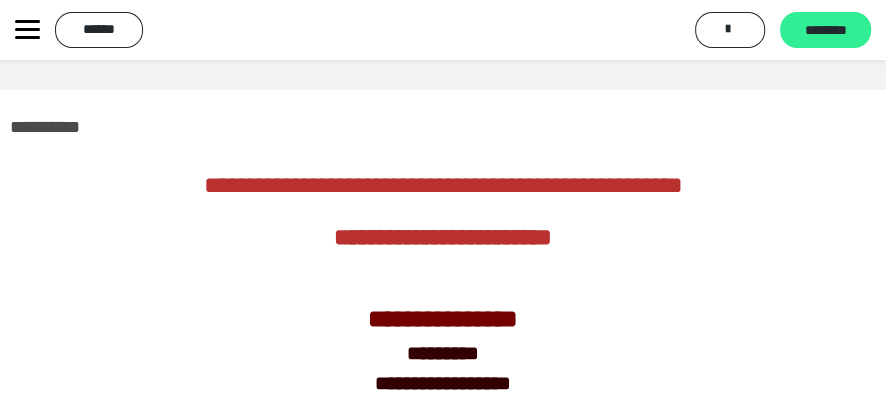 click on "********" at bounding box center (825, 31) 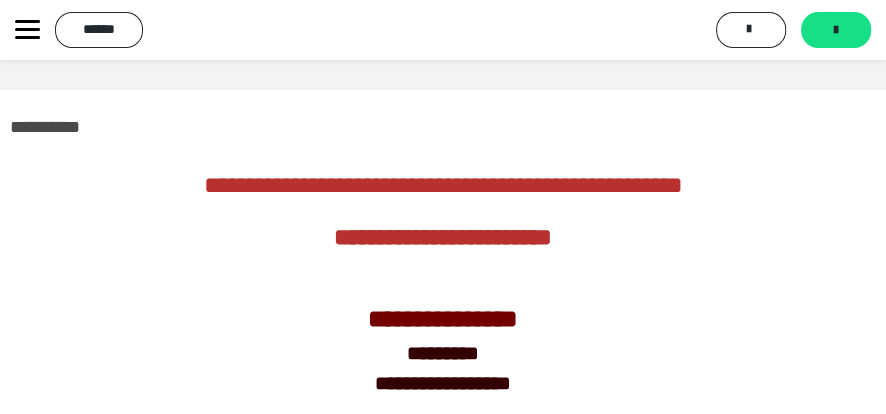 click 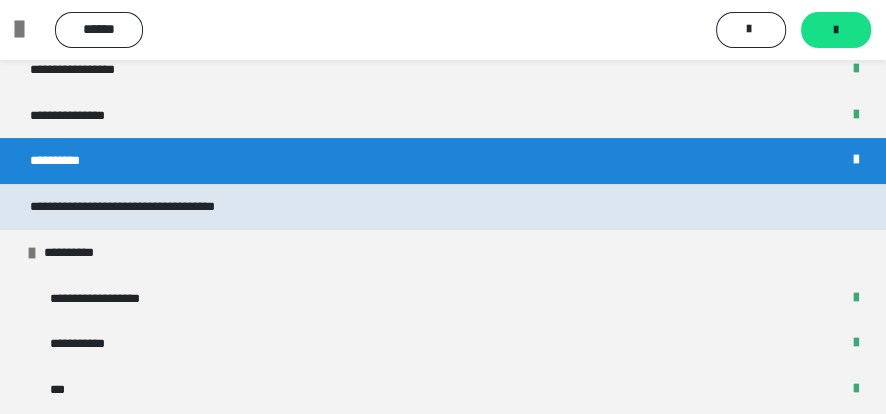 click on "**********" at bounding box center [443, 206] 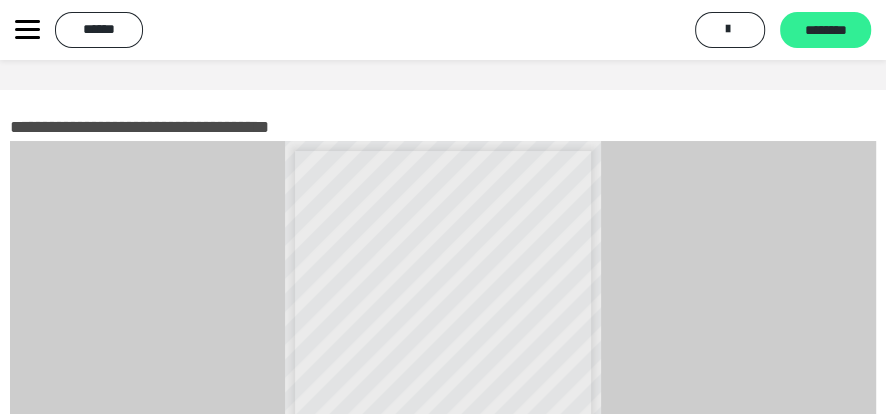 click on "********" at bounding box center (825, 30) 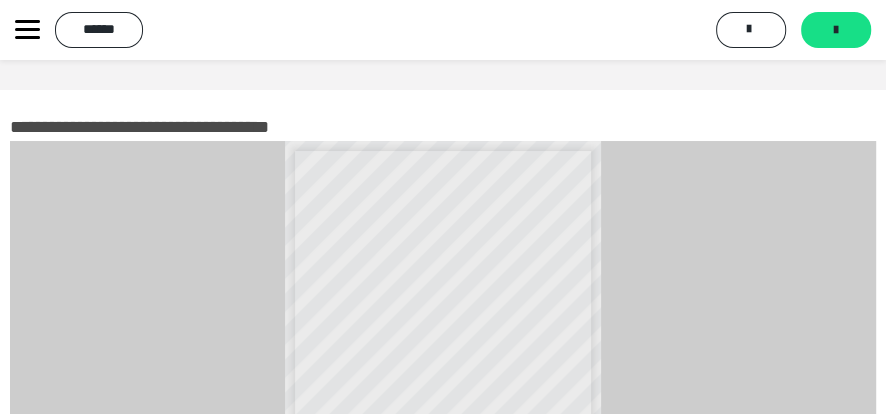 click 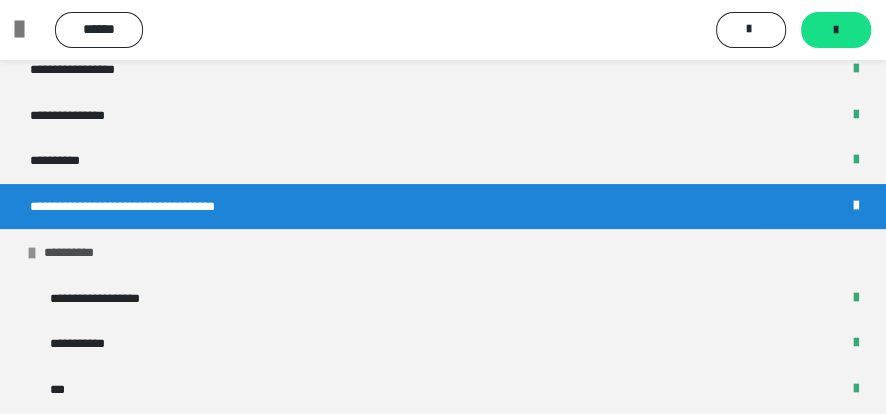 click on "**********" at bounding box center (443, 252) 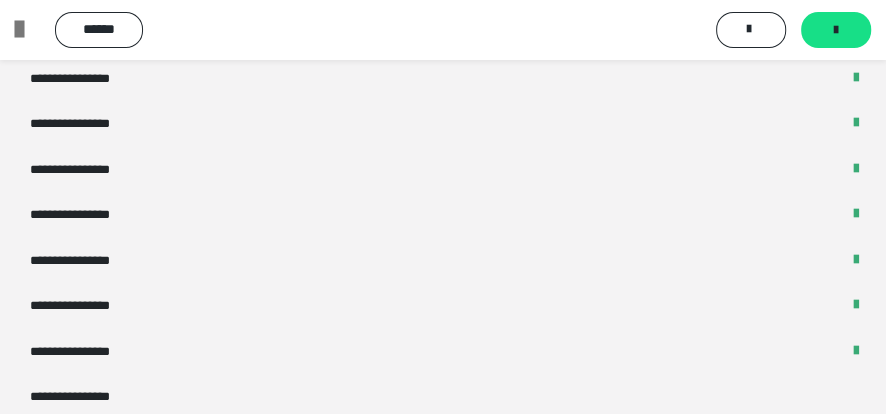 scroll, scrollTop: 2507, scrollLeft: 0, axis: vertical 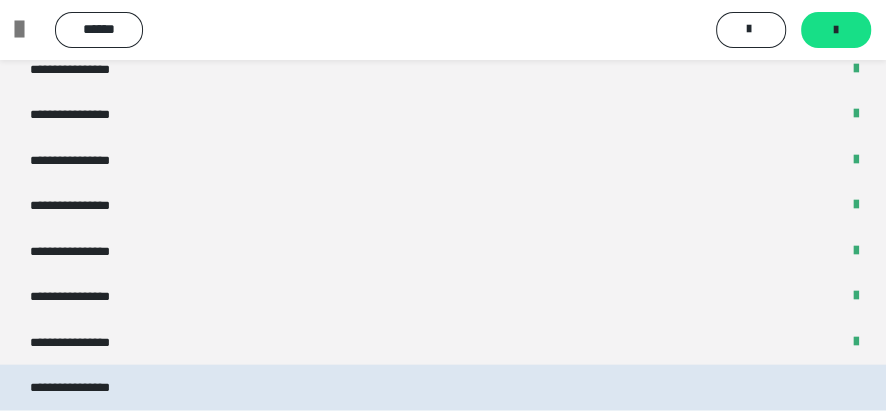 click on "**********" at bounding box center (443, 387) 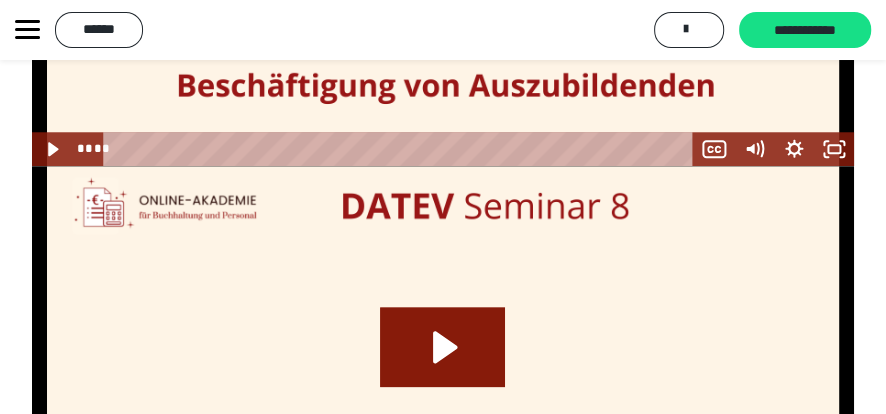 scroll, scrollTop: 1196, scrollLeft: 0, axis: vertical 